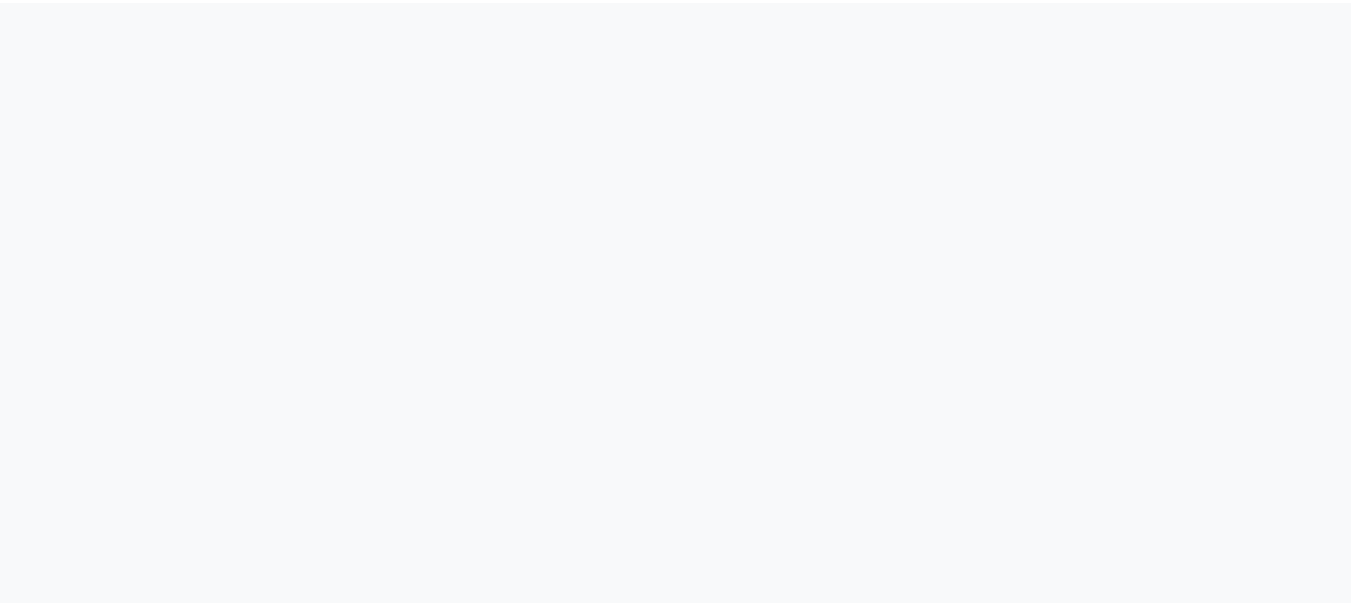 scroll, scrollTop: 0, scrollLeft: 0, axis: both 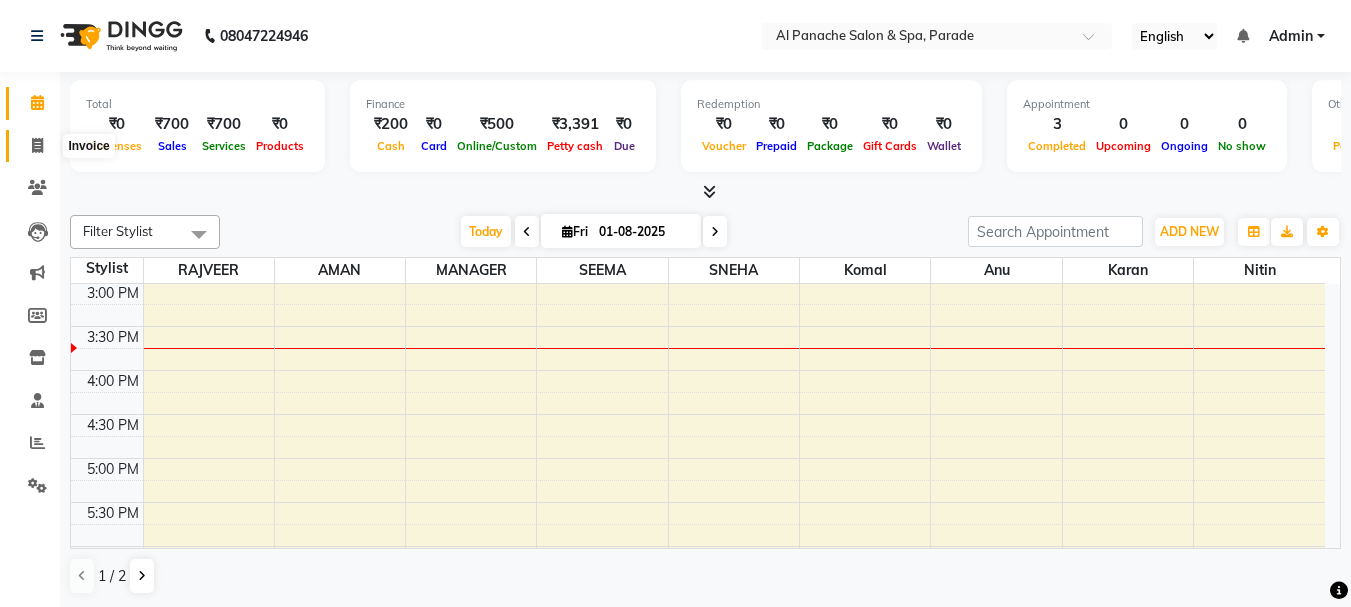 click 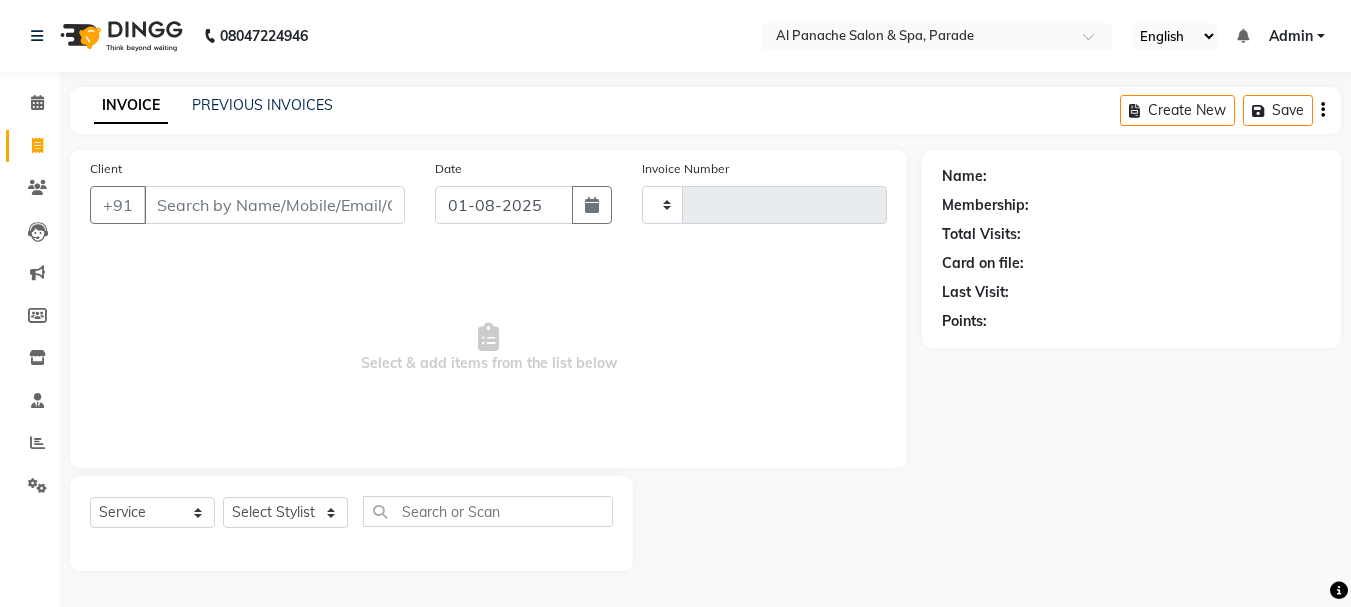 type on "0997" 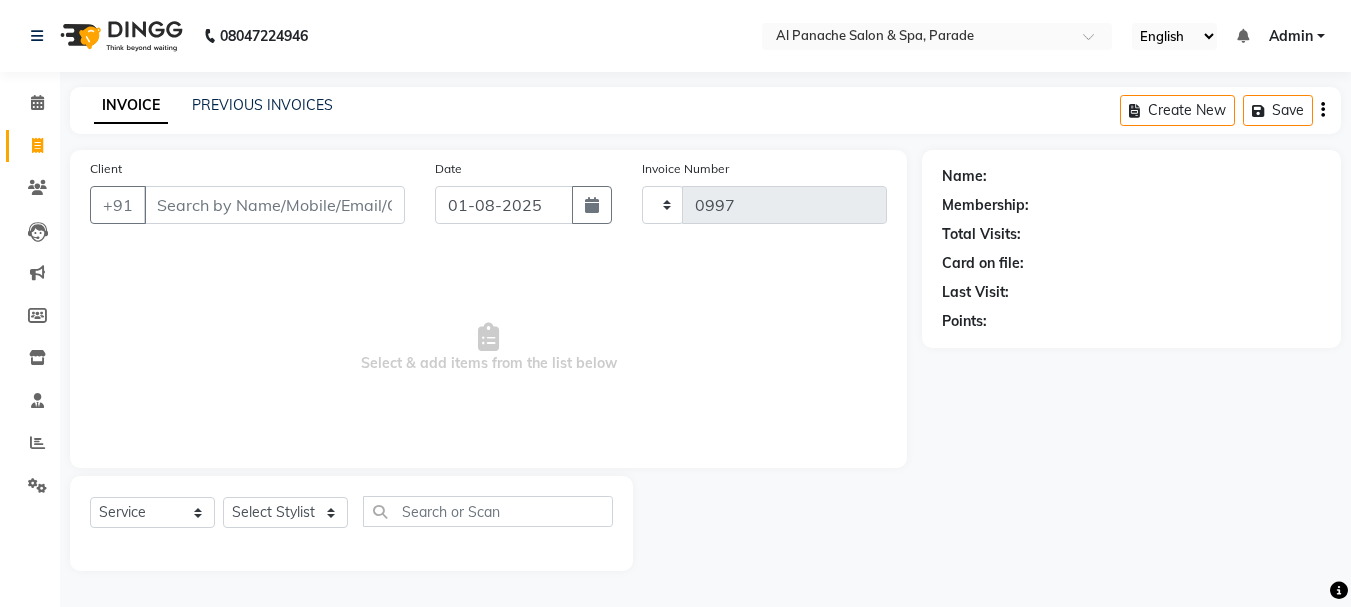 select on "463" 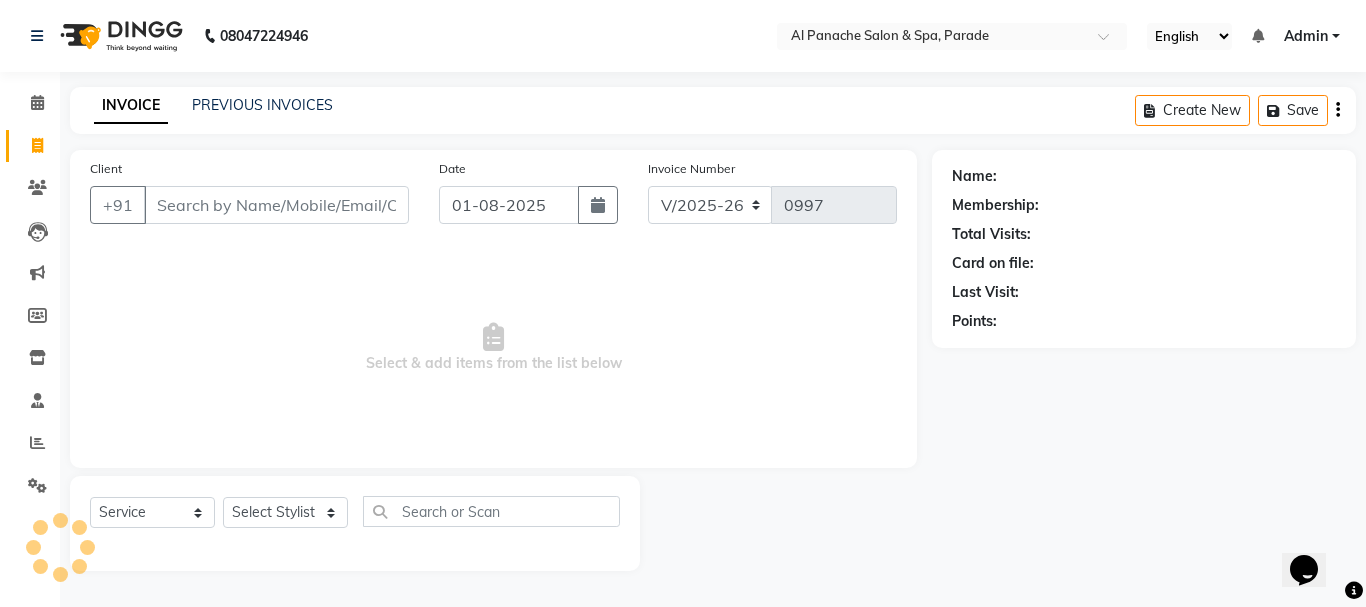 scroll, scrollTop: 0, scrollLeft: 0, axis: both 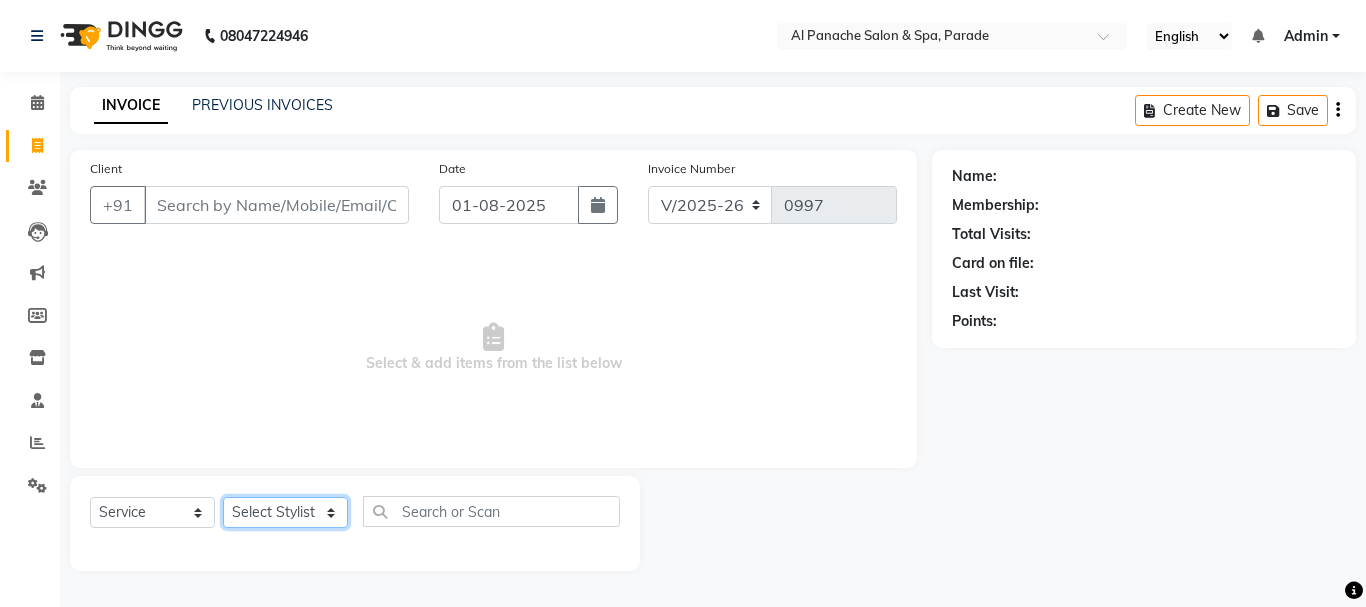 click on "Select Stylist [FIRST] [FIRST] [FIRST] [FIRST]  MANAGER [FIRST] [LAST]  [FIRST] [LAST] [FIRST] [LAST] [FIRST] [LAST]" 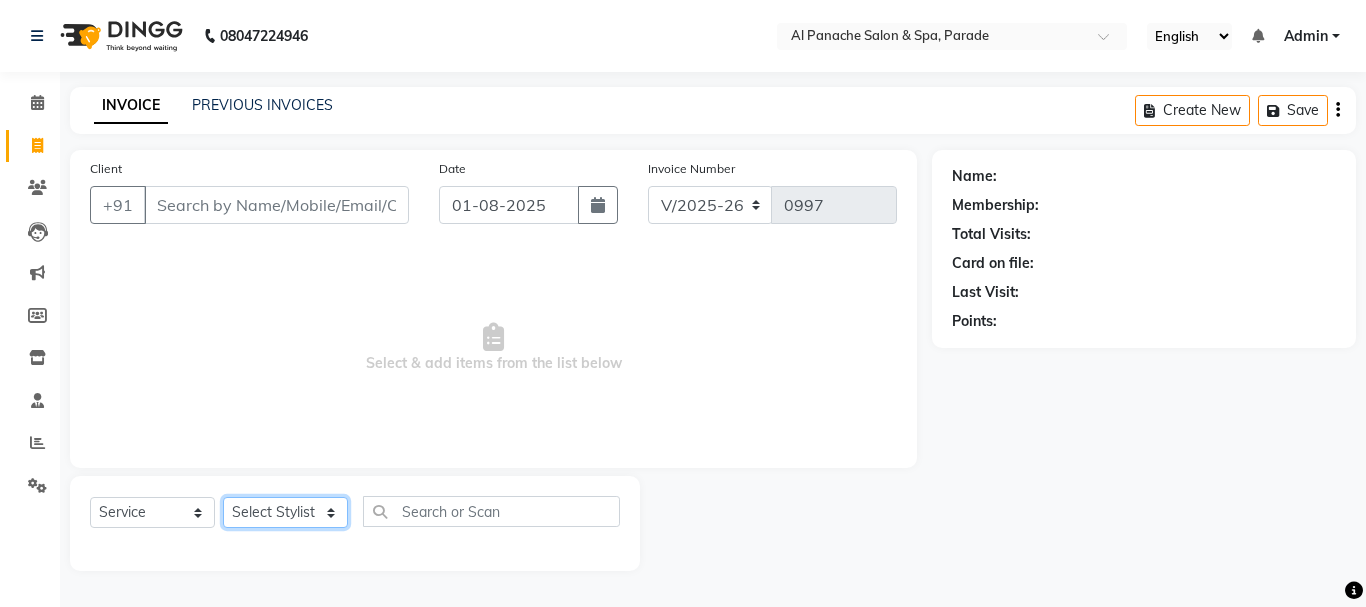 select on "10500" 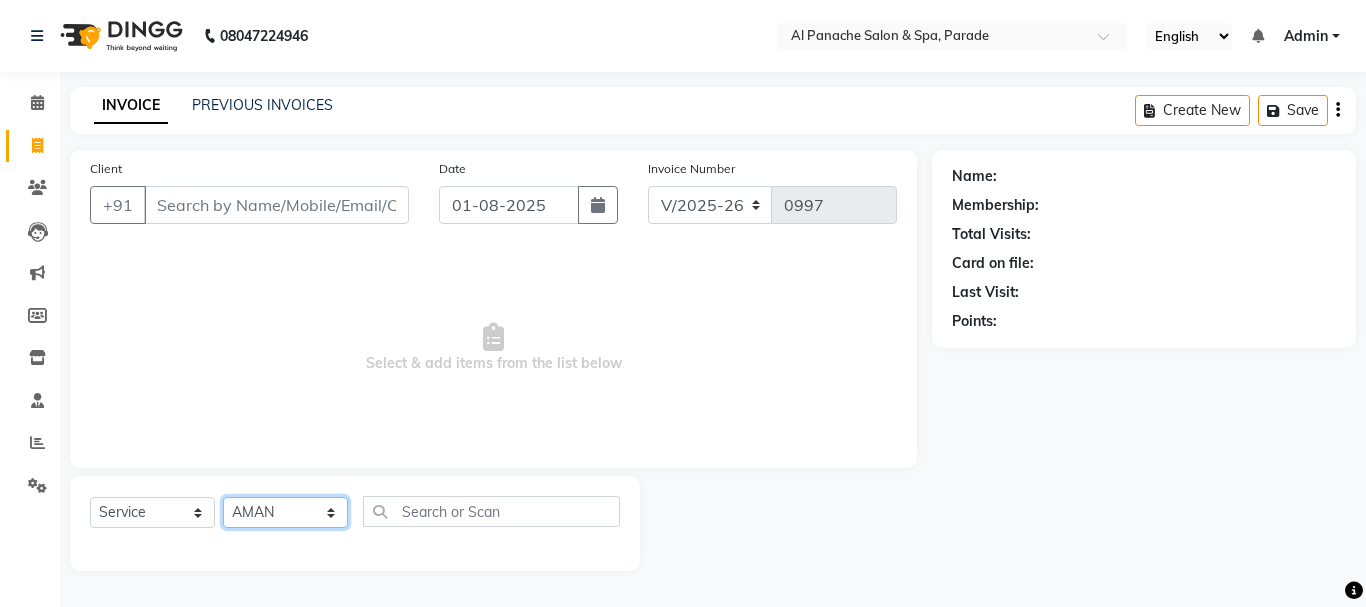 click on "Select Stylist [FIRST] [FIRST] [FIRST] [FIRST]  MANAGER [FIRST] [LAST]  [FIRST] [LAST] [FIRST] [LAST] [FIRST] [LAST]" 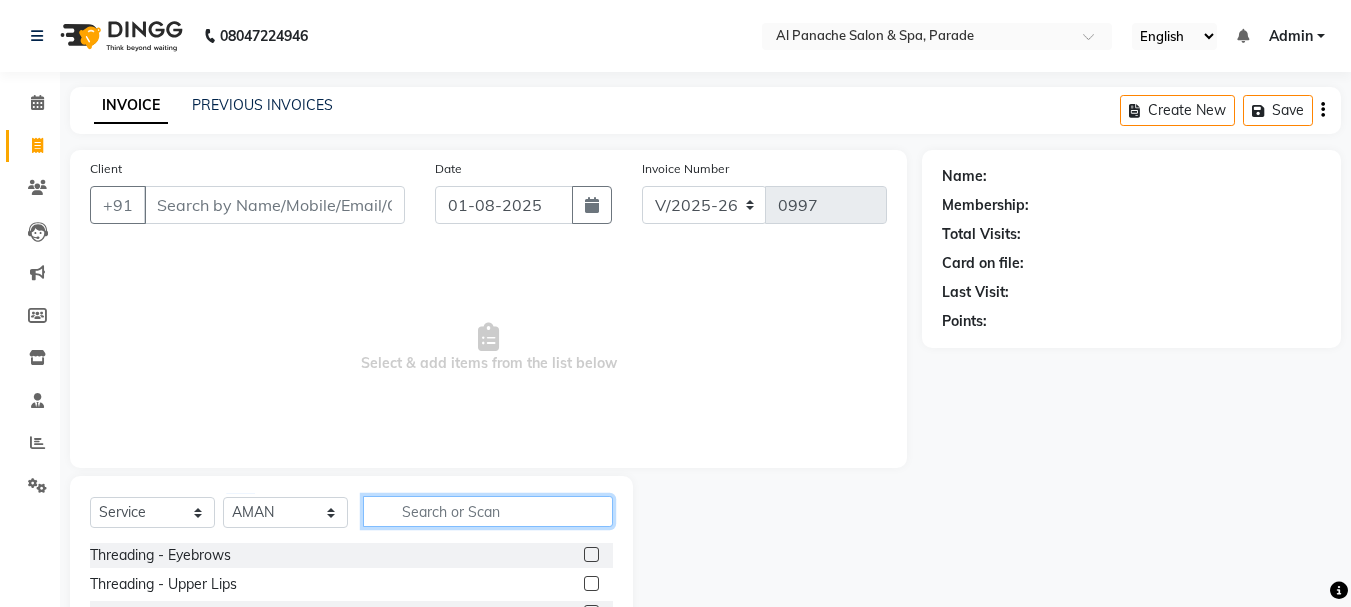 click 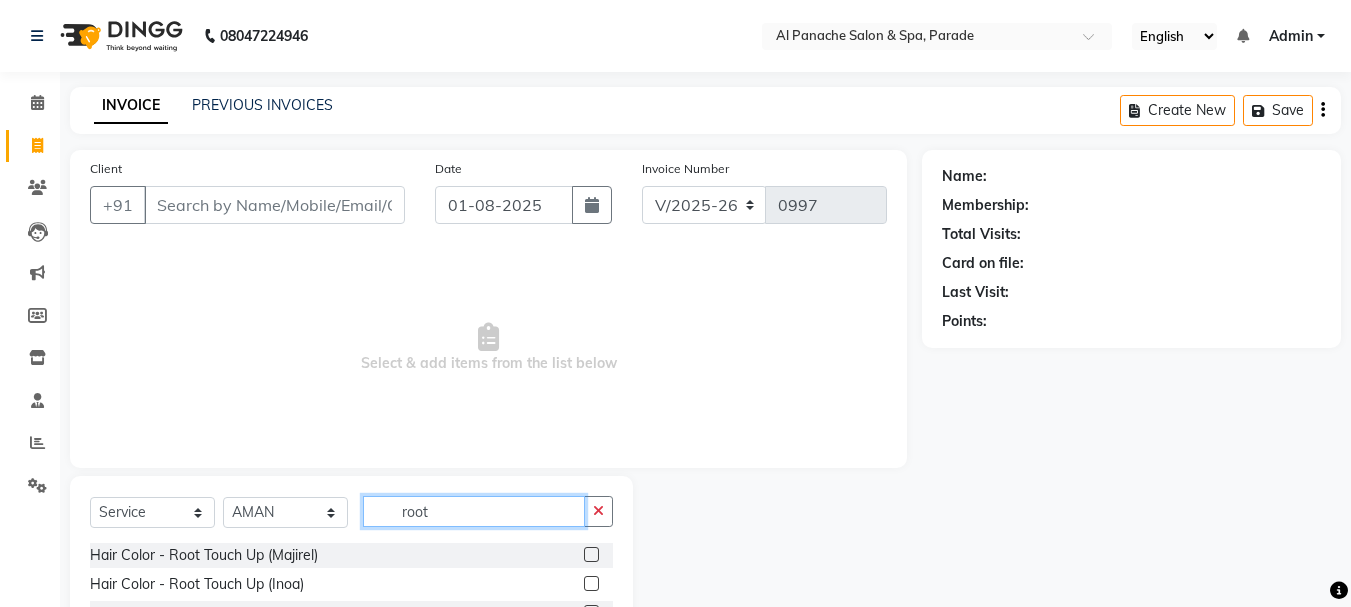 type on "root" 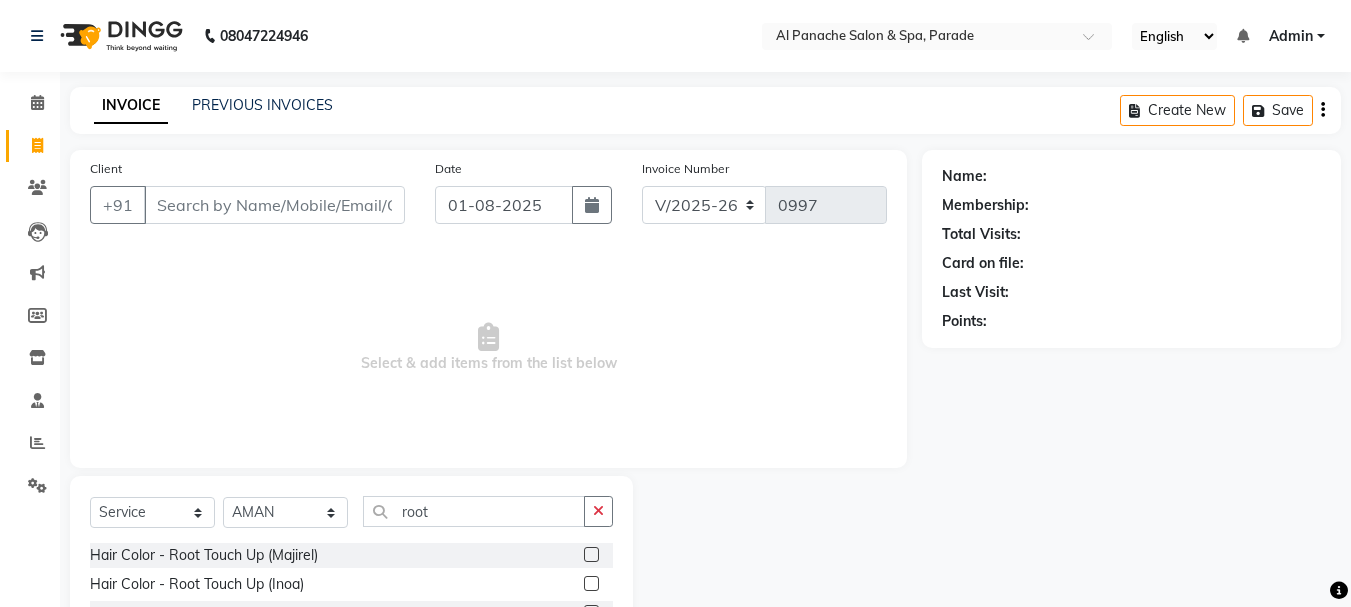 click 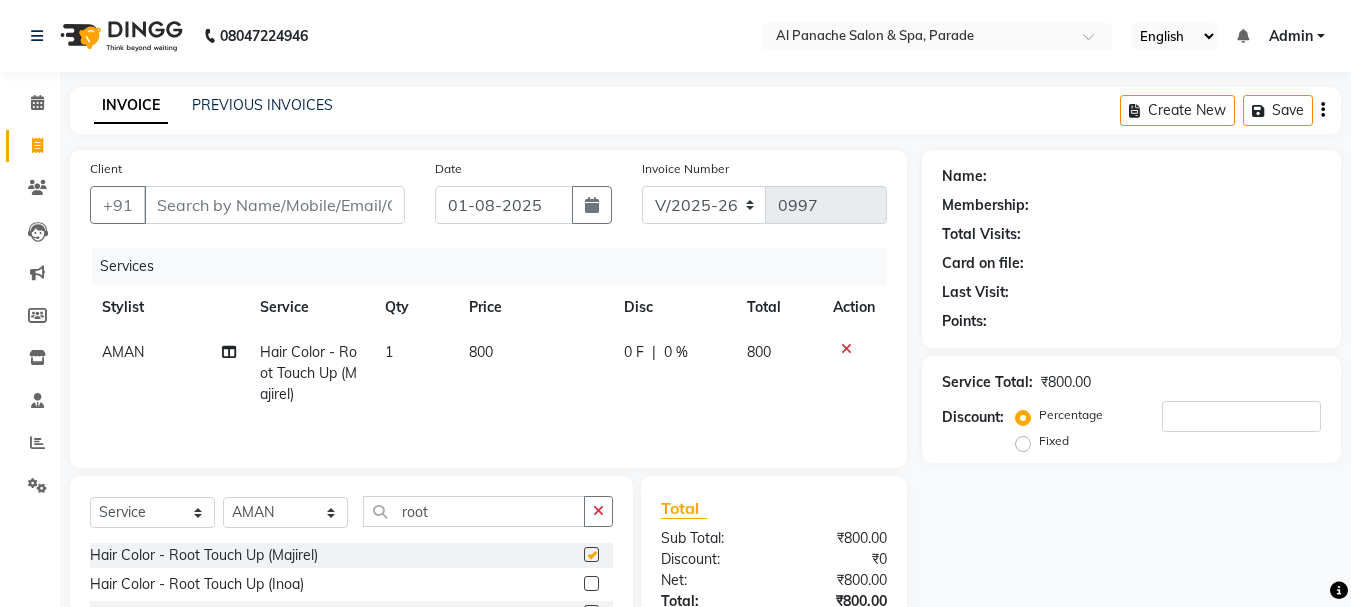 checkbox on "false" 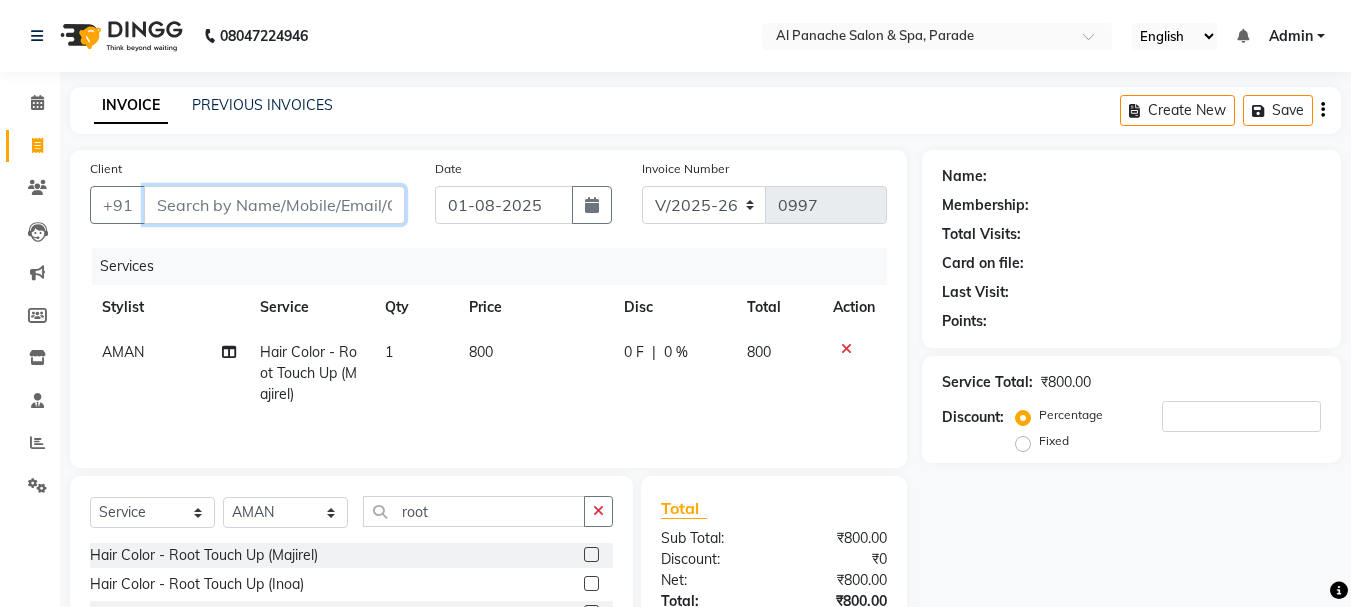 click on "Client" at bounding box center [274, 205] 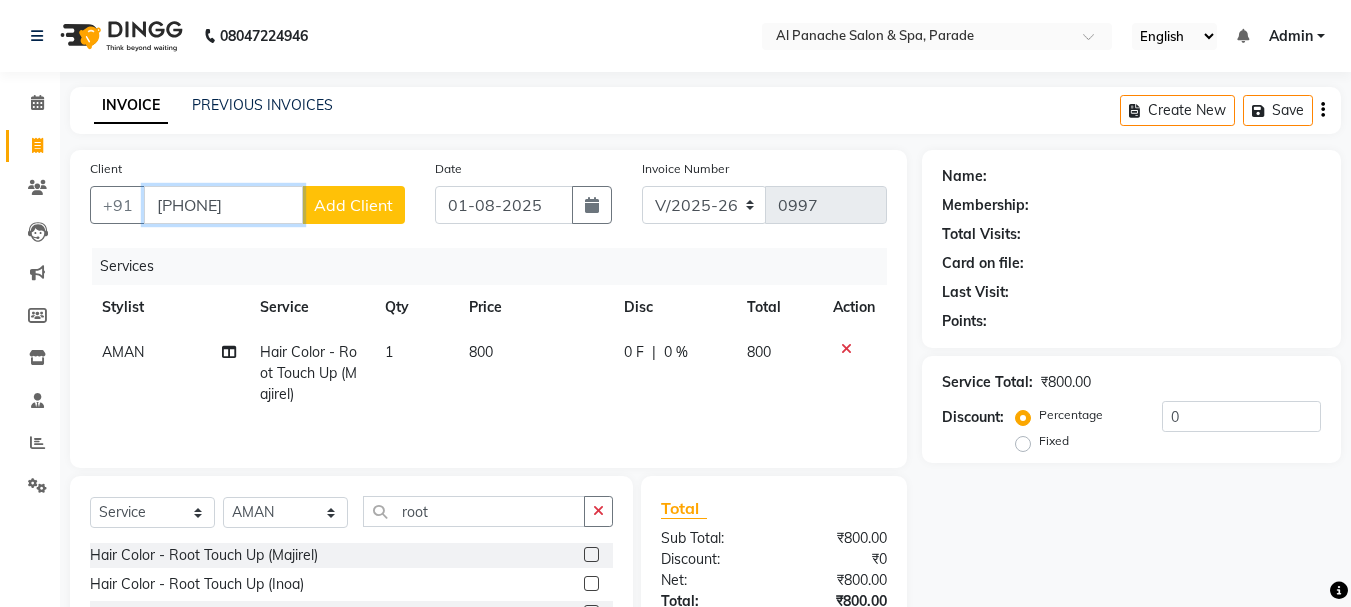 type on "[PHONE]" 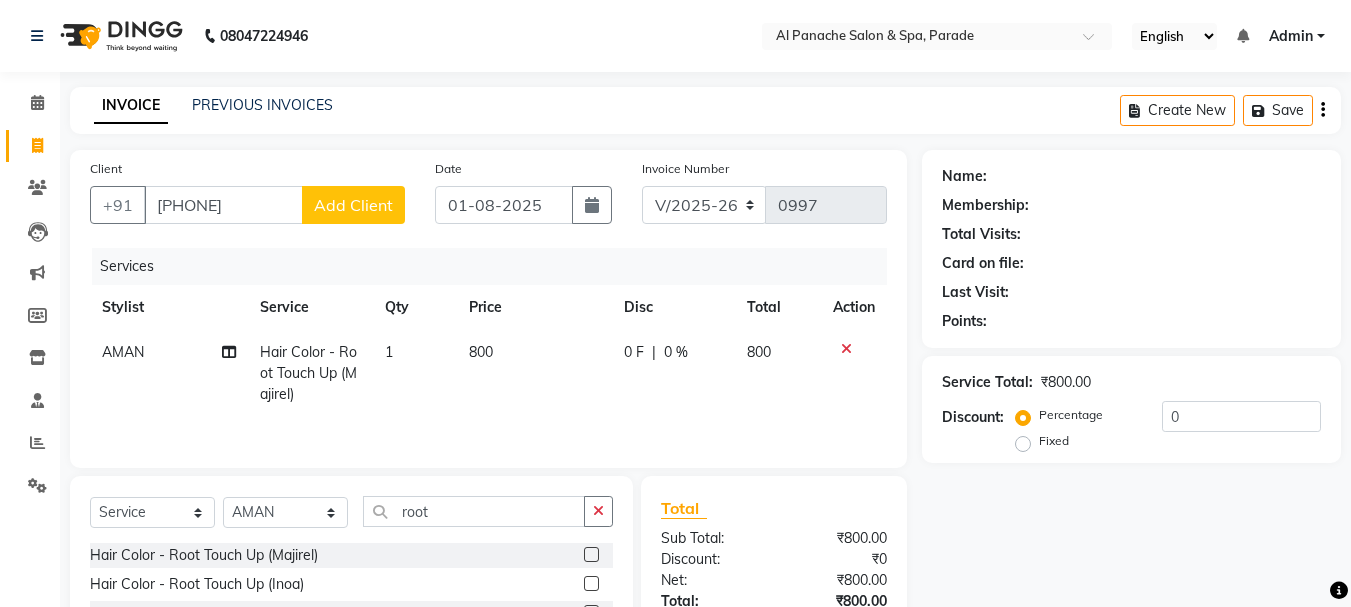 click on "Add Client" 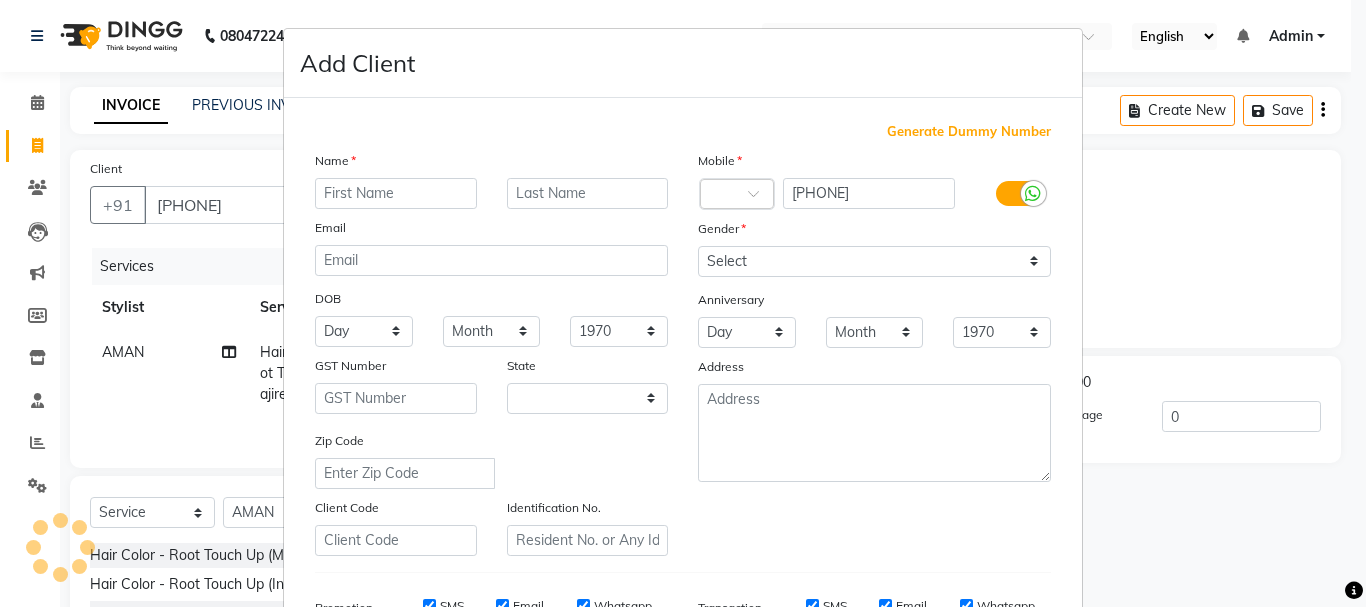 select on "15" 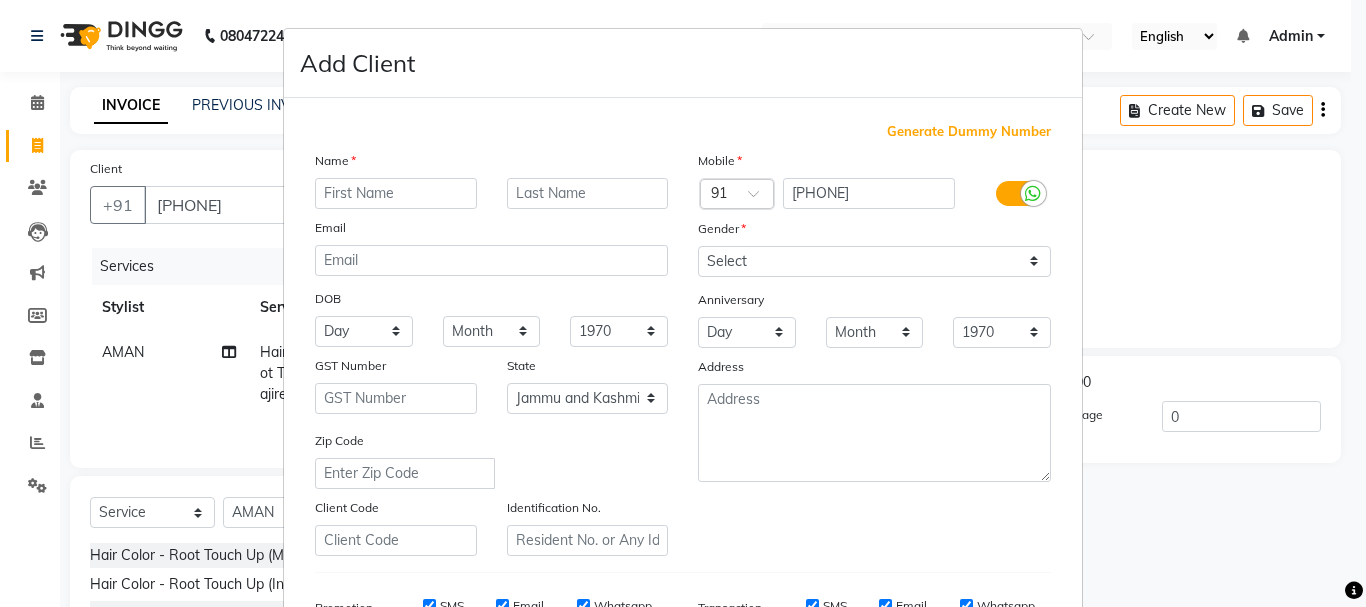 click at bounding box center [396, 193] 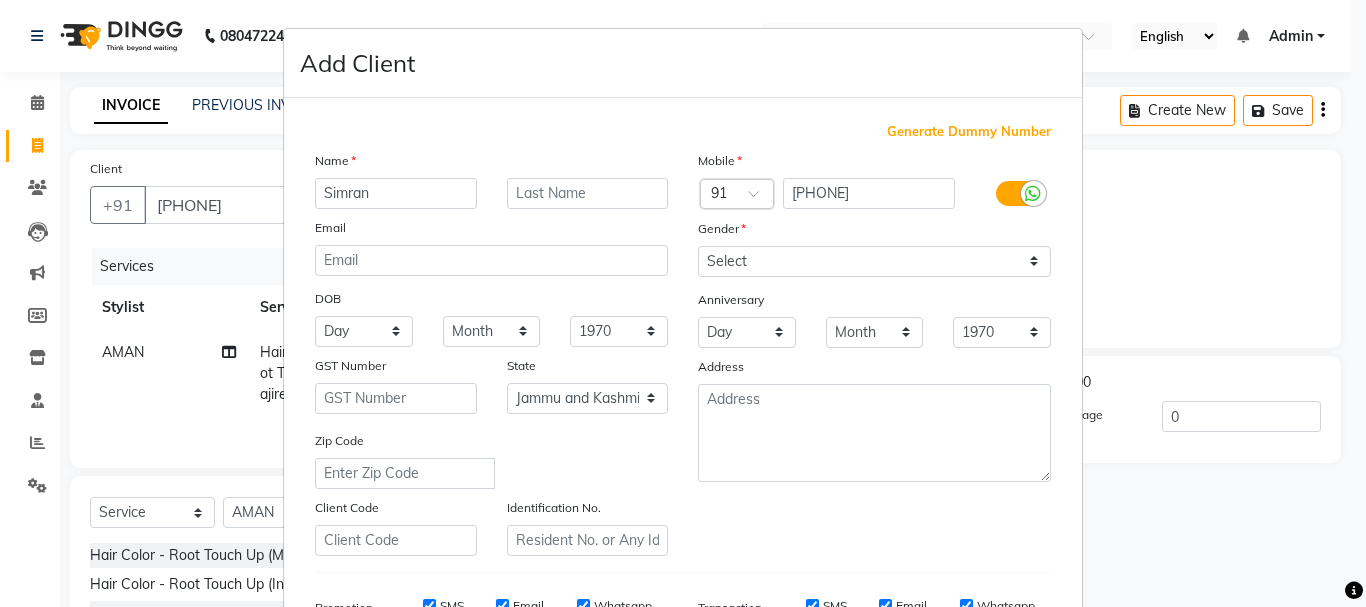 type on "Simran" 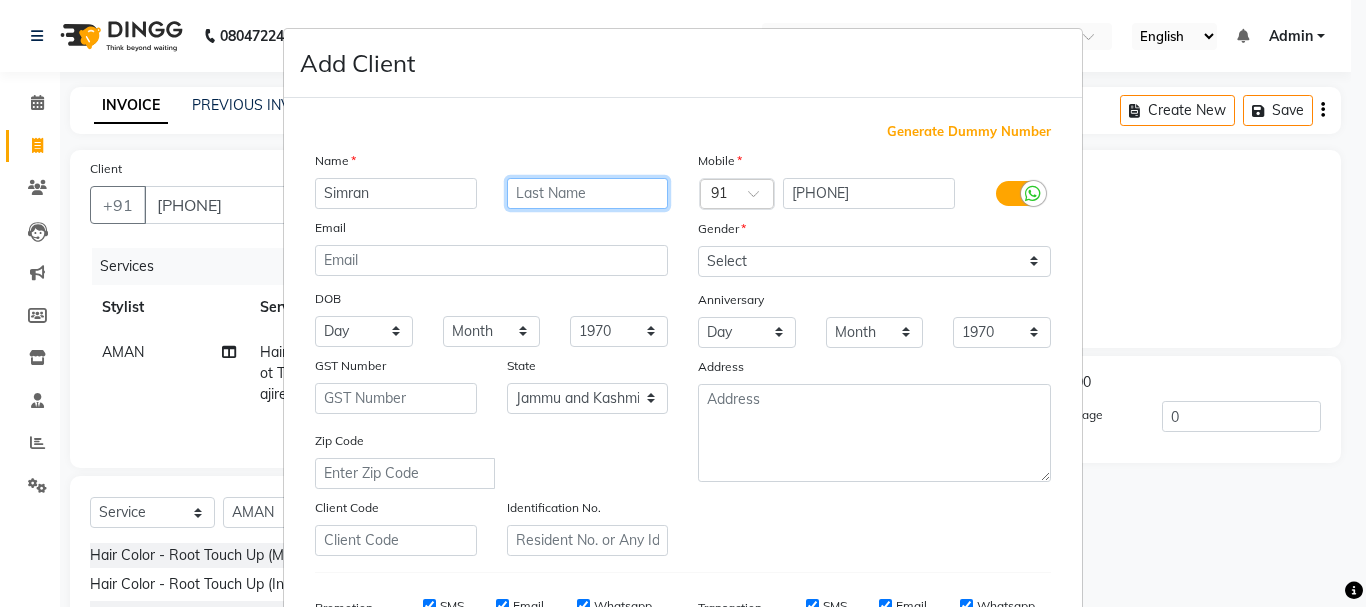 click at bounding box center [588, 193] 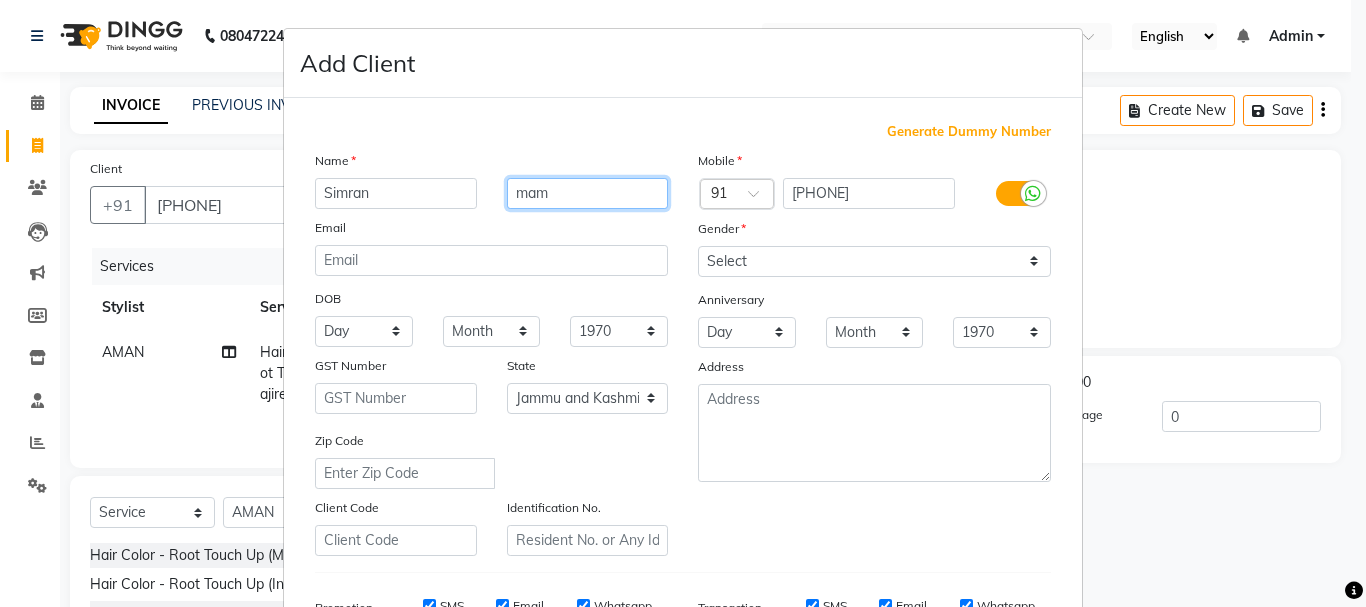 type on "mam" 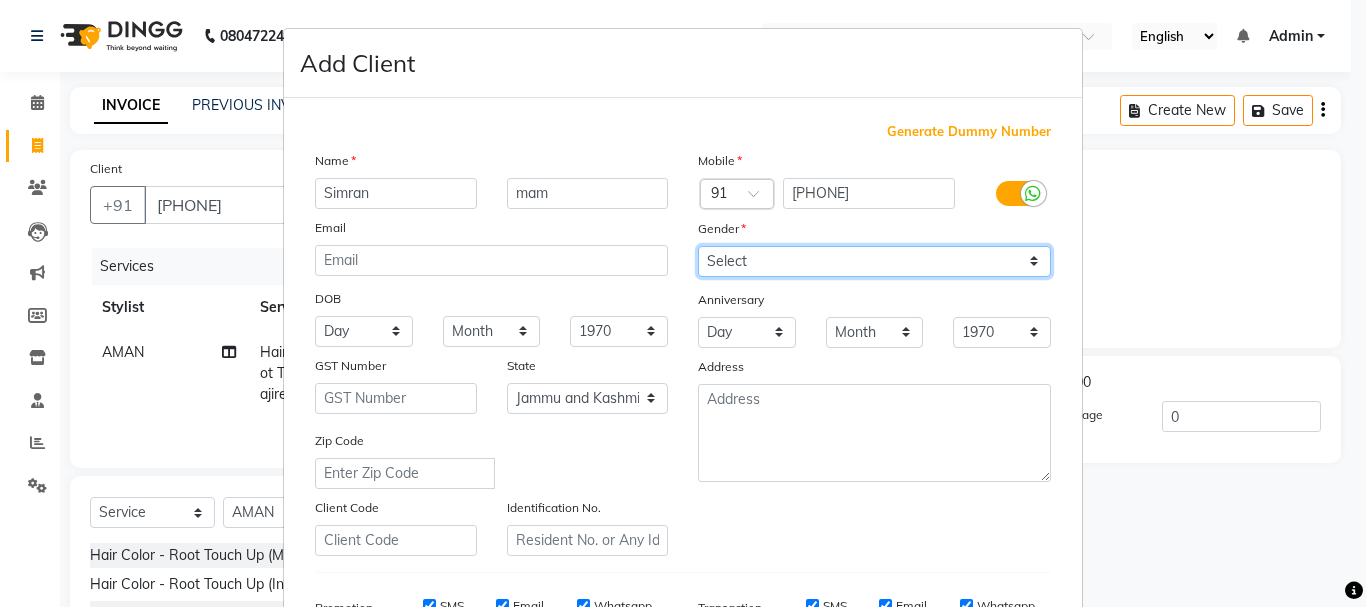 click on "Select Male Female Other Prefer Not To Say" at bounding box center (874, 261) 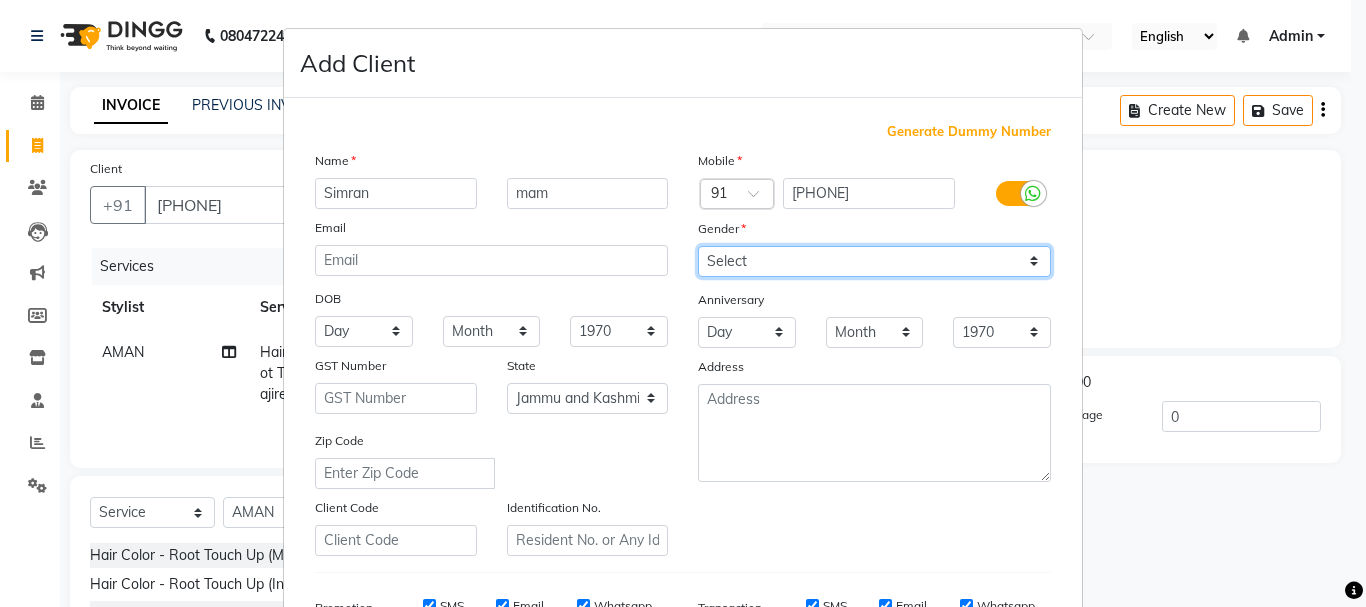 select on "female" 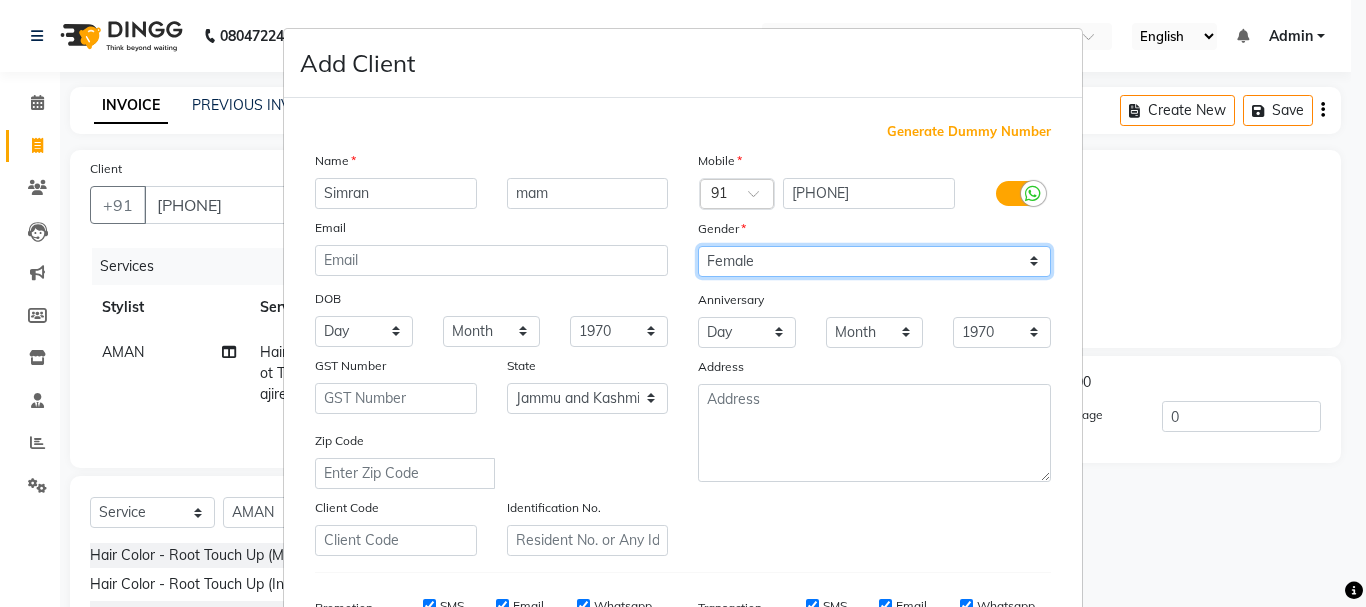 click on "Select Male Female Other Prefer Not To Say" at bounding box center [874, 261] 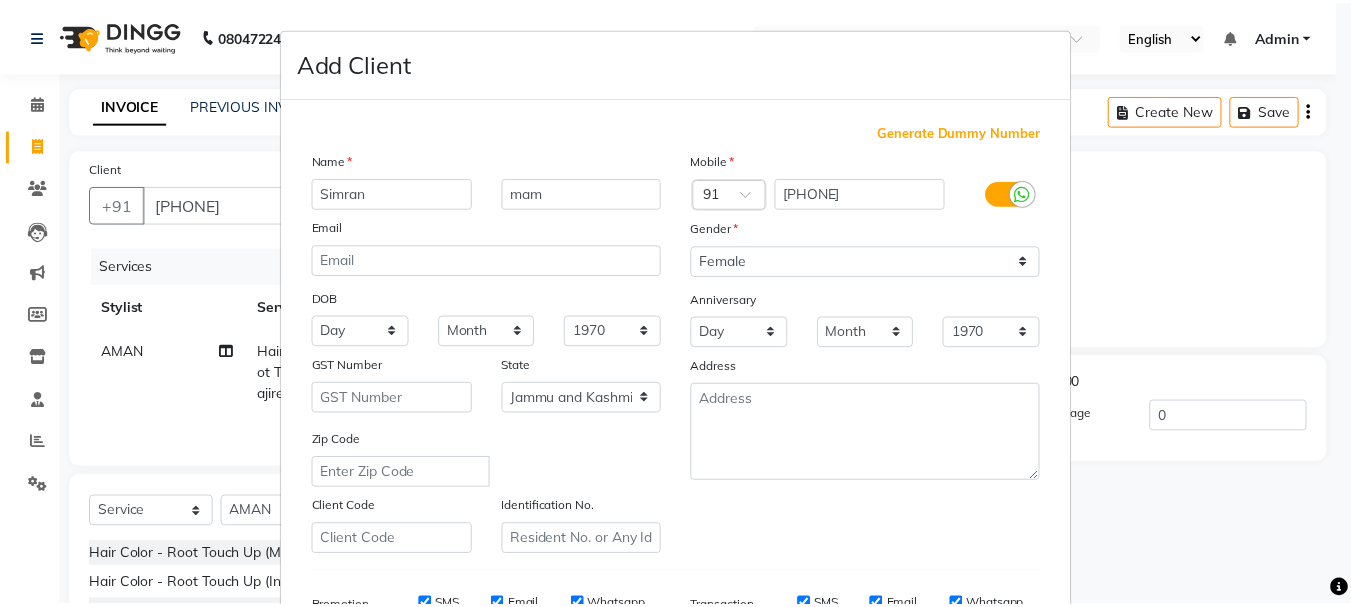 scroll, scrollTop: 316, scrollLeft: 0, axis: vertical 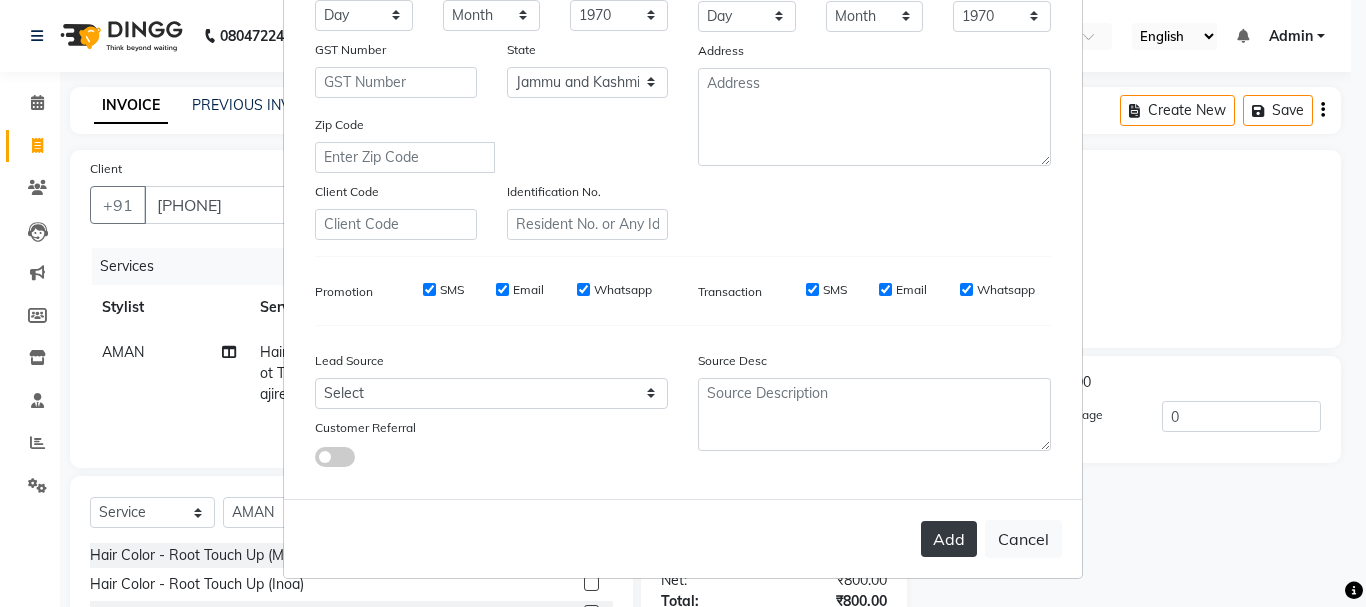 click on "Add" at bounding box center [949, 539] 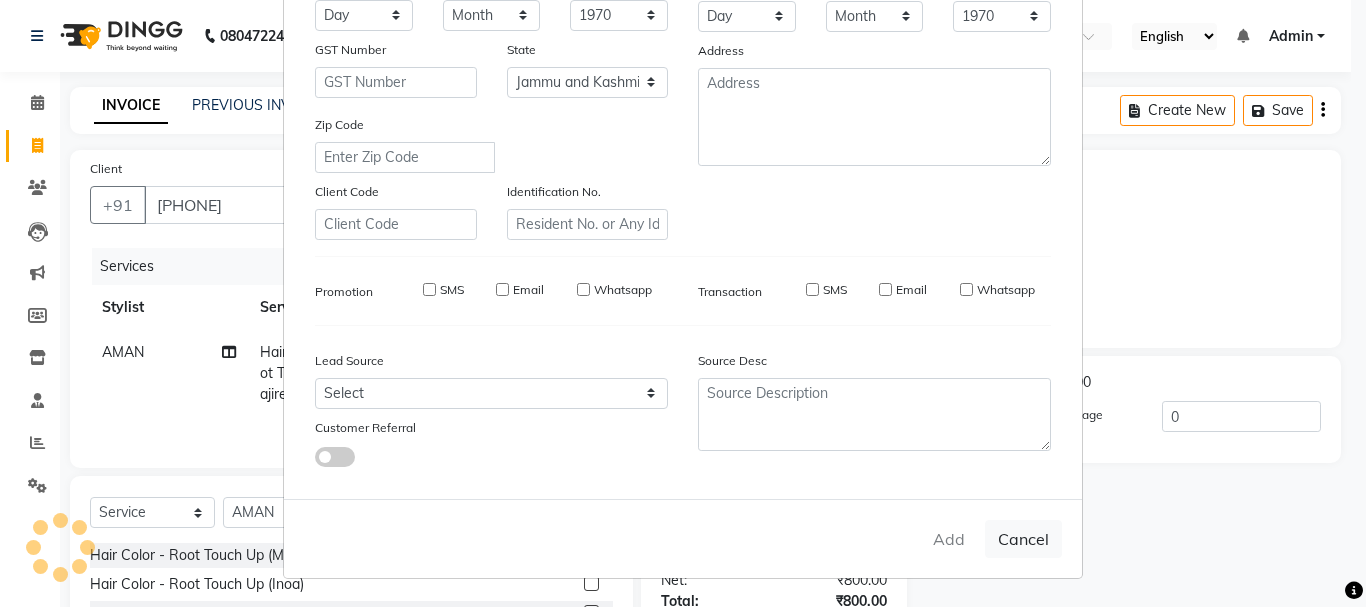 type 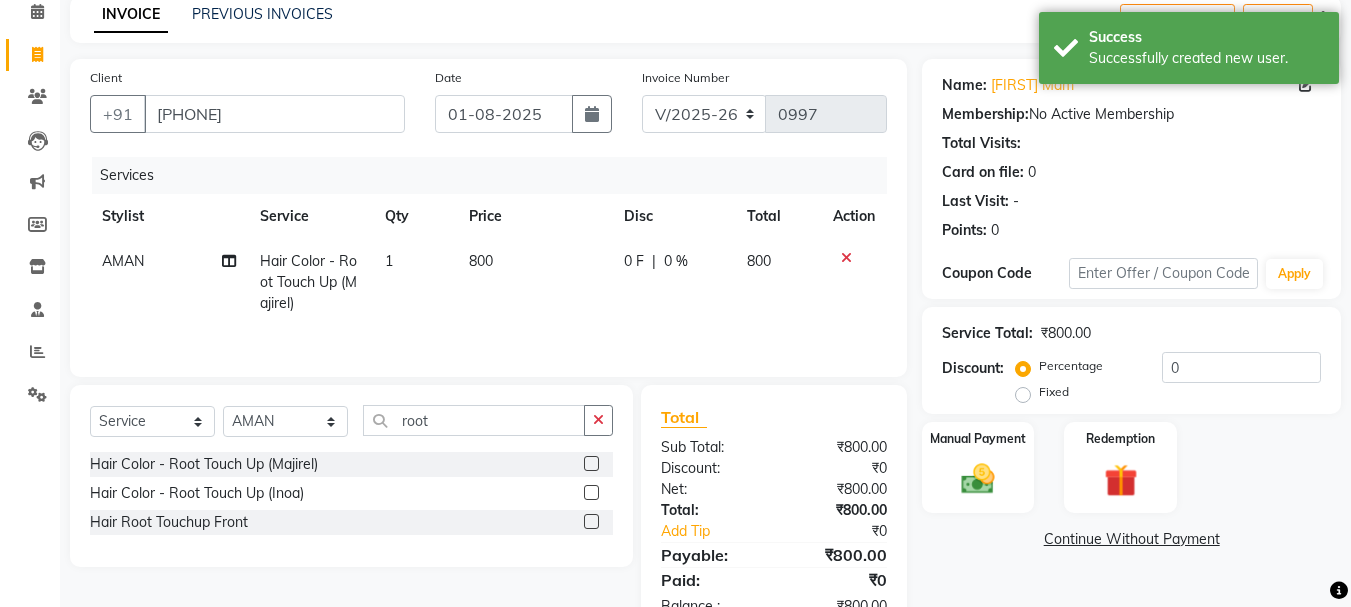 scroll, scrollTop: 151, scrollLeft: 0, axis: vertical 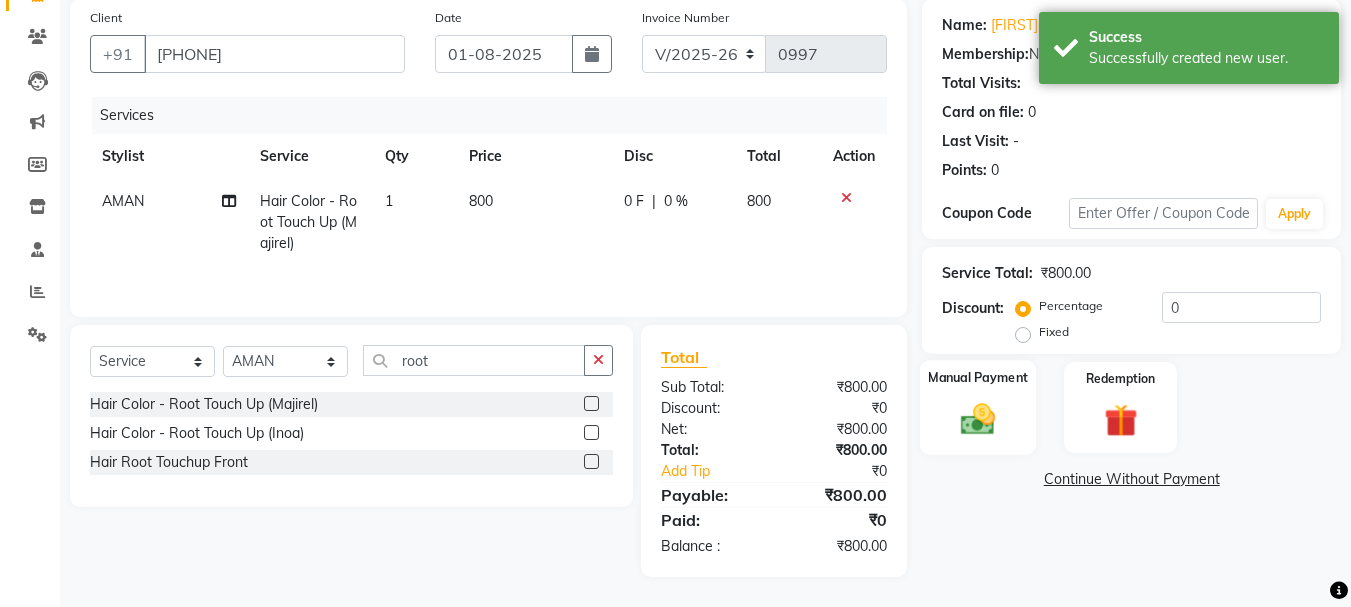 click on "Manual Payment" 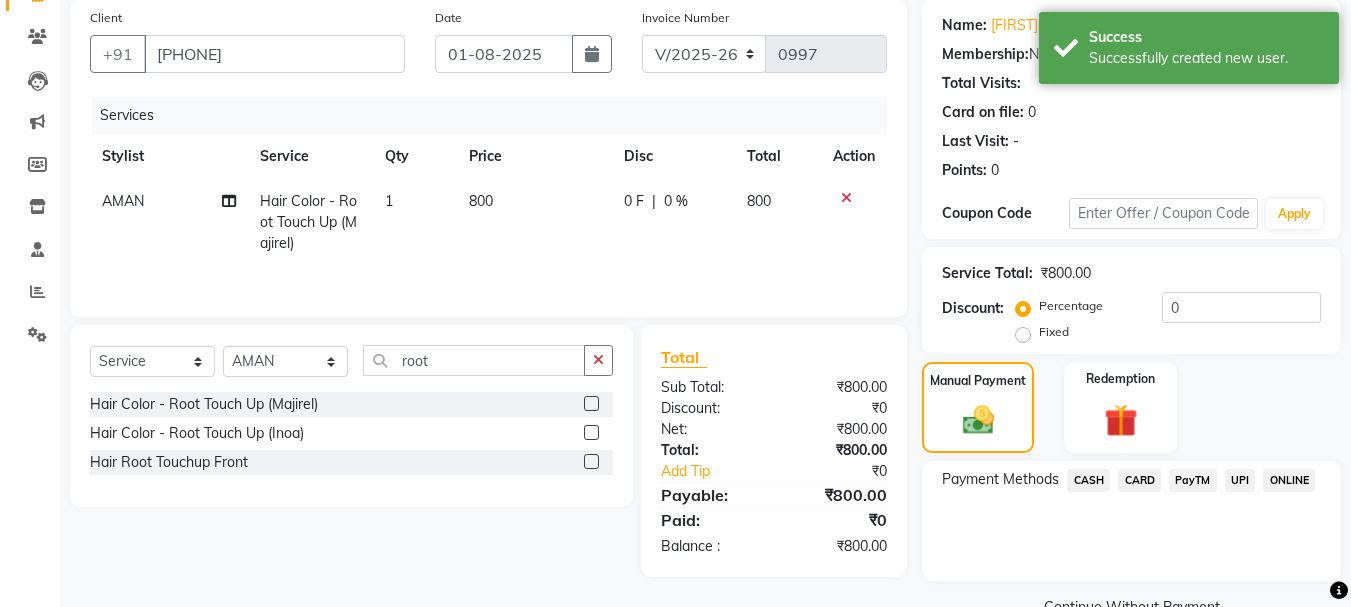 click on "CASH" 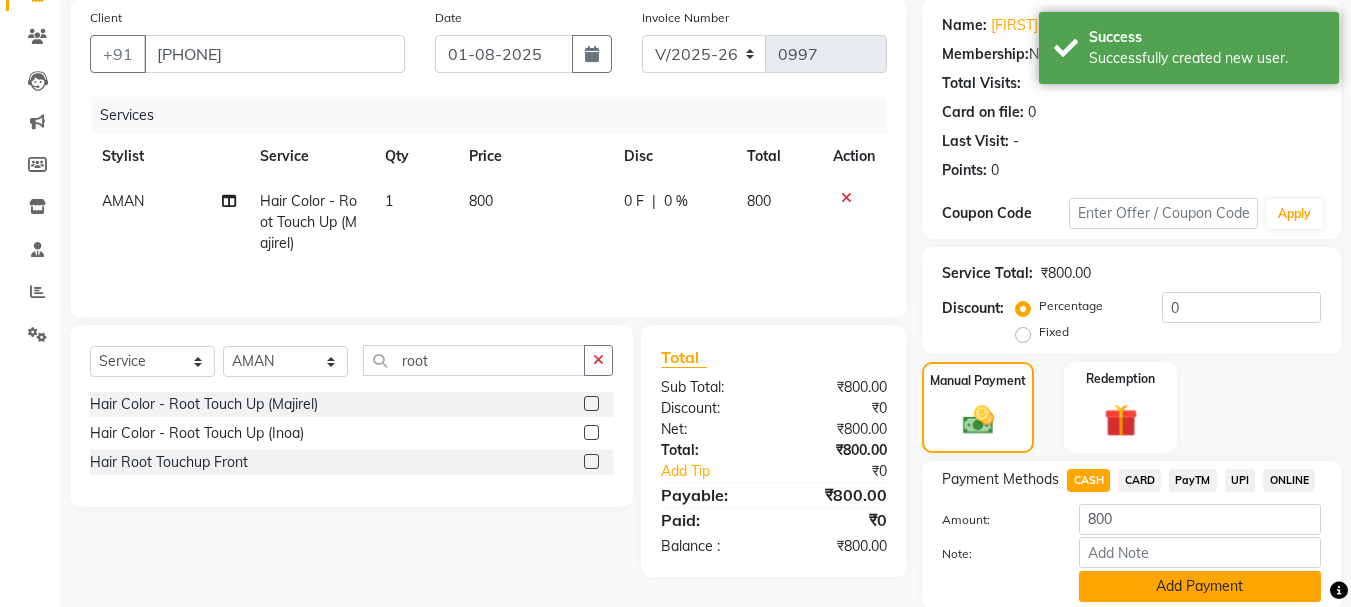 click on "Add Payment" 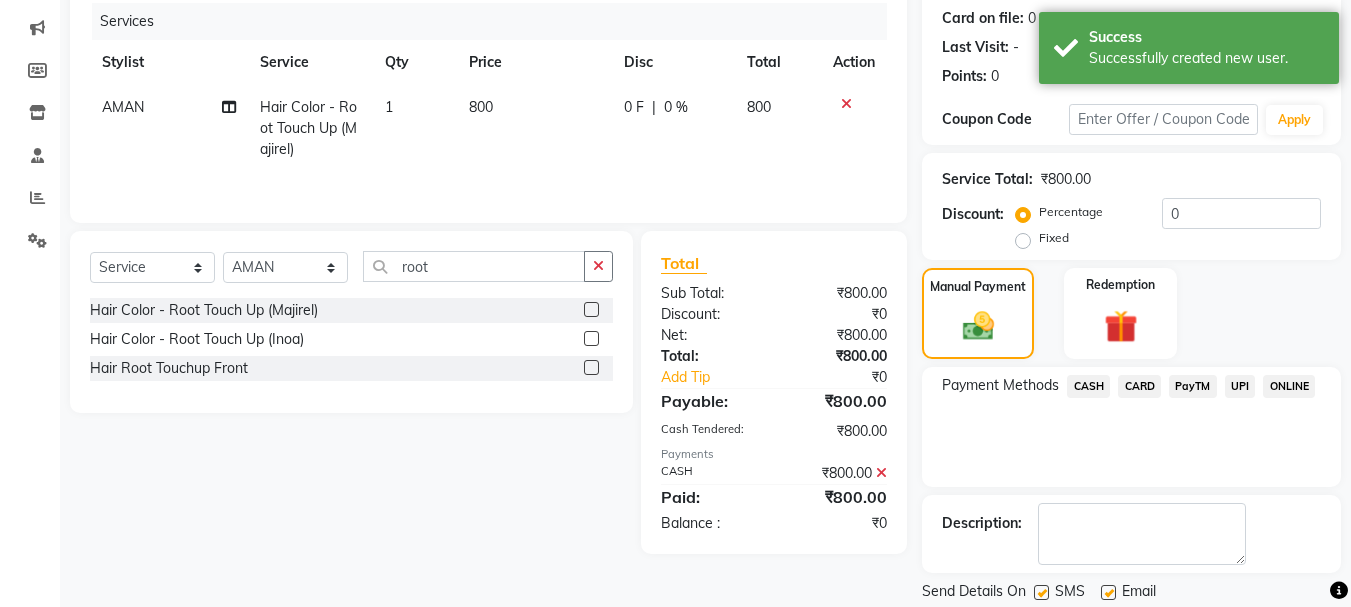 scroll, scrollTop: 309, scrollLeft: 0, axis: vertical 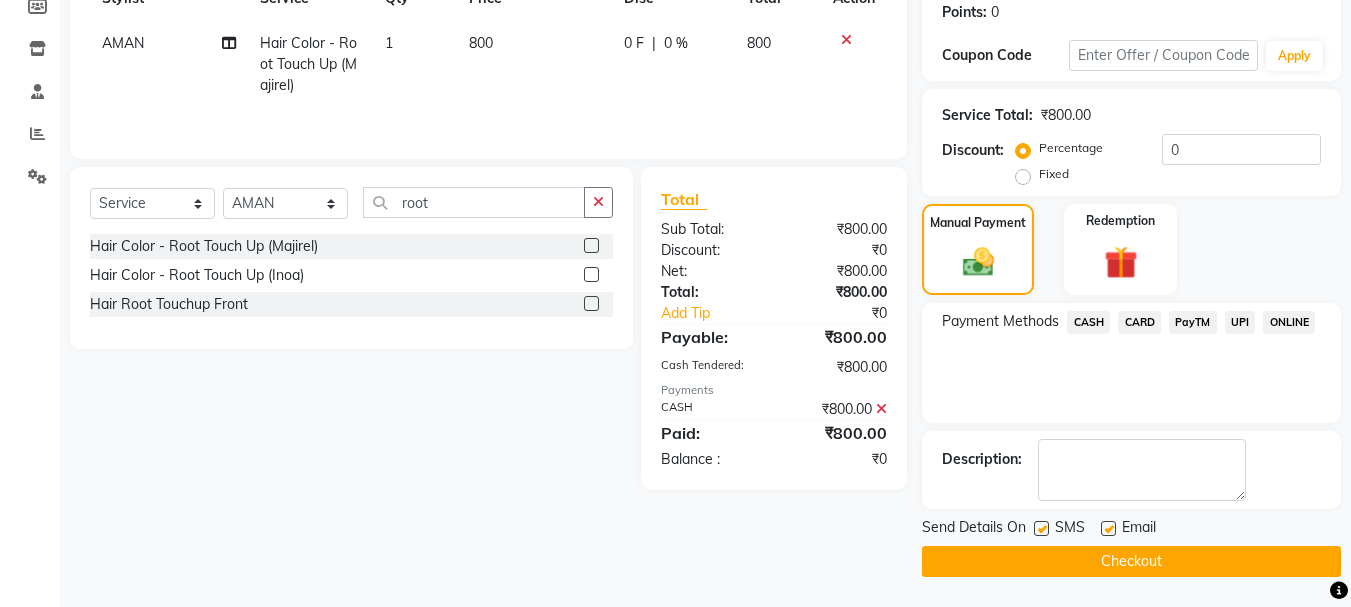 click on "Checkout" 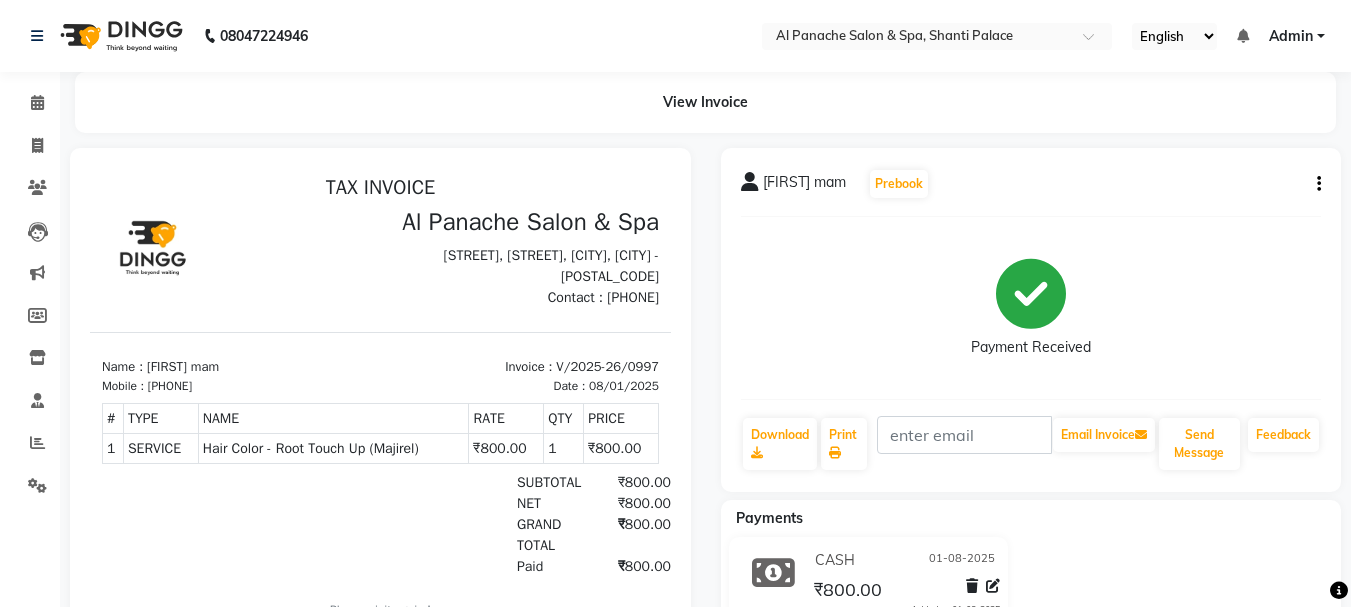 scroll, scrollTop: 130, scrollLeft: 0, axis: vertical 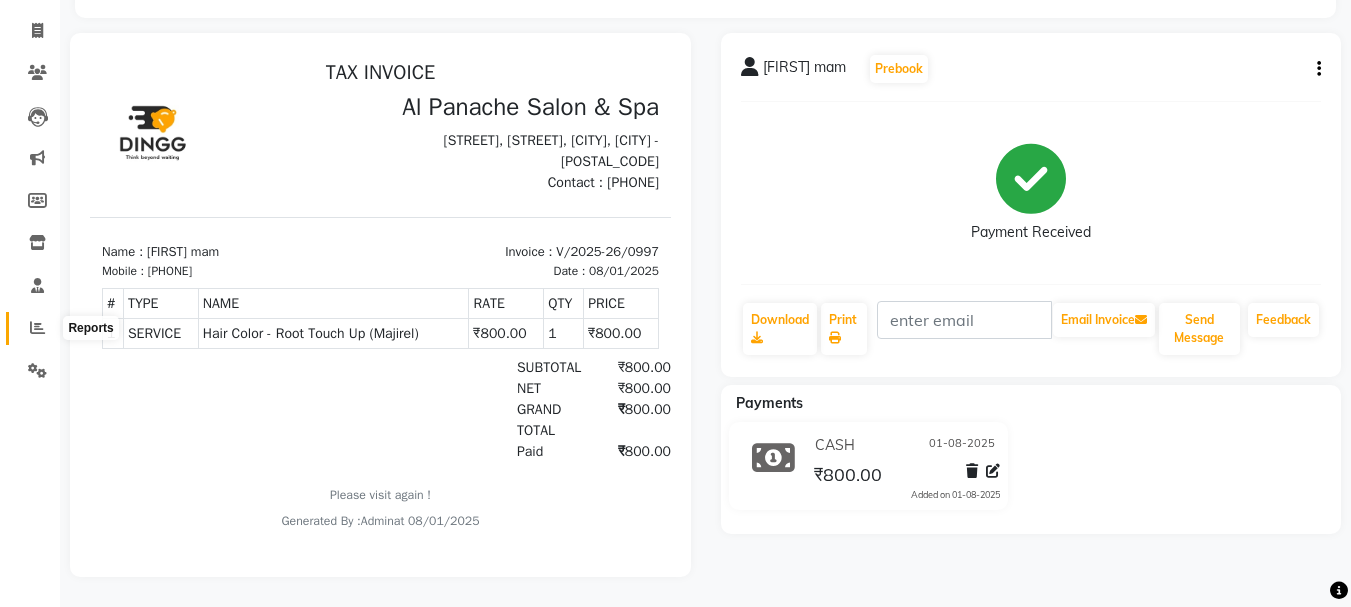 click 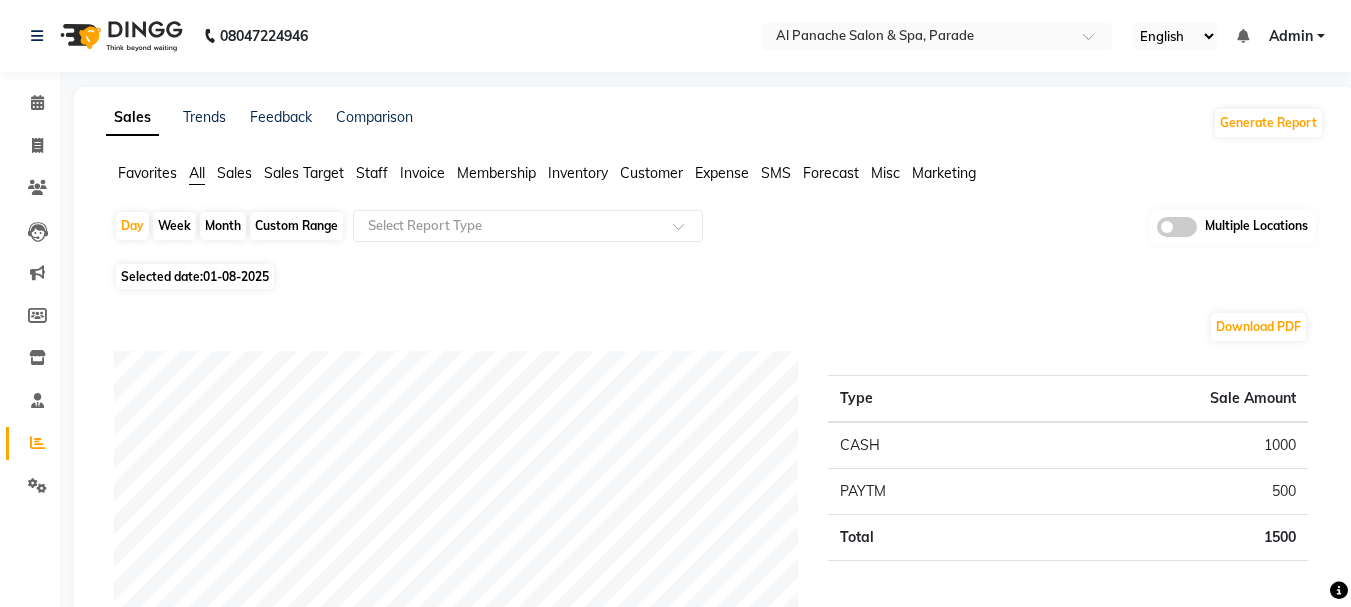 click on "Month" 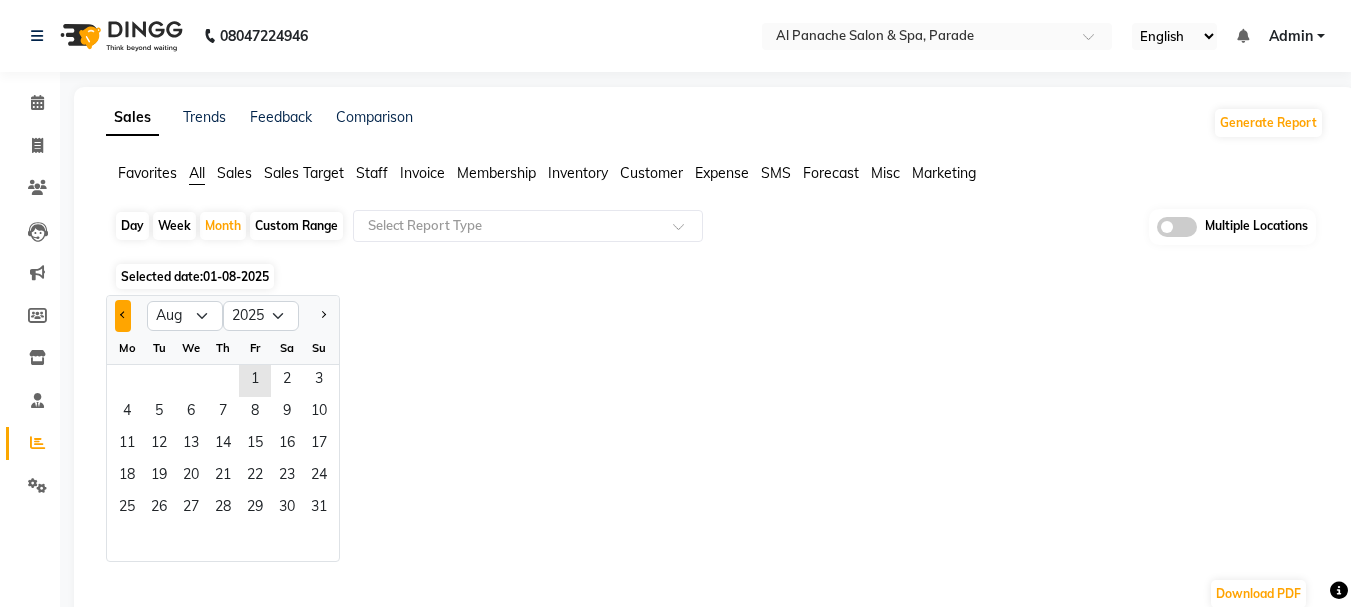 click 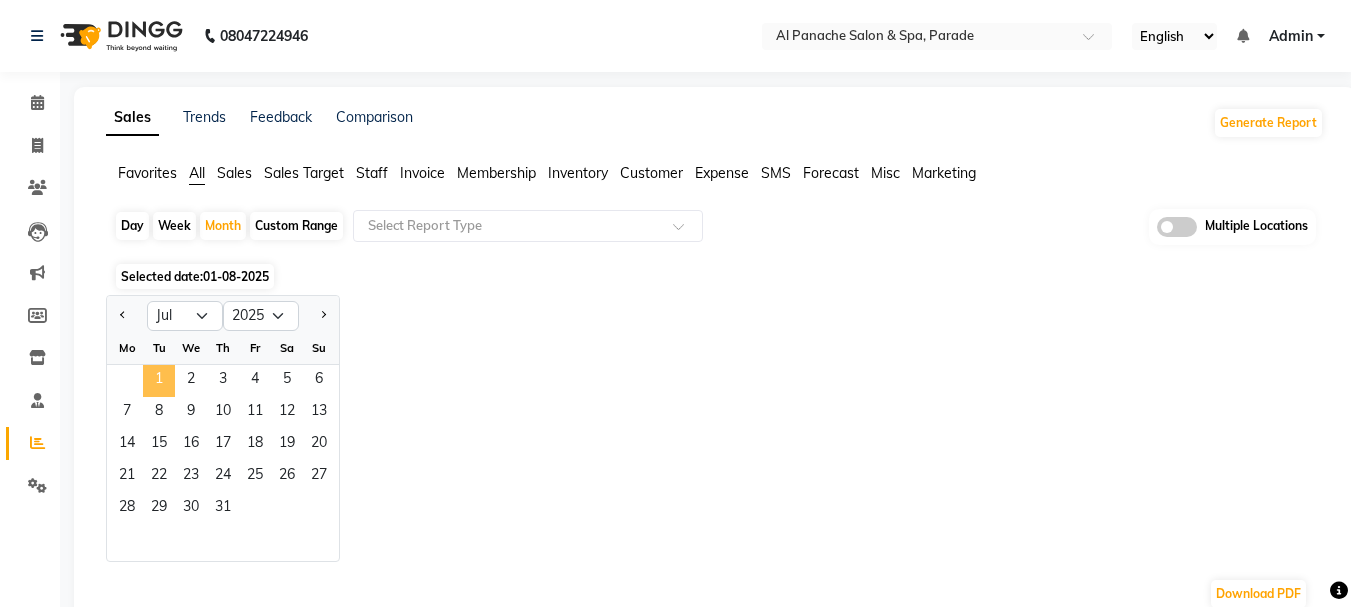 click on "1" 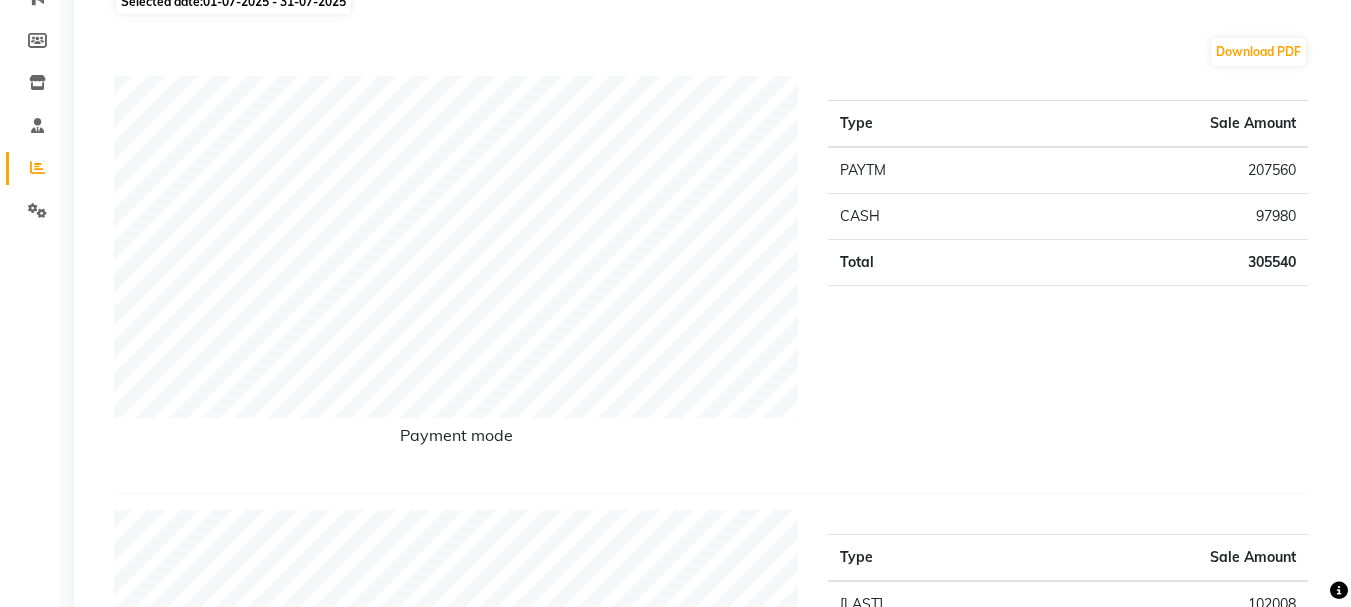 scroll, scrollTop: 282, scrollLeft: 0, axis: vertical 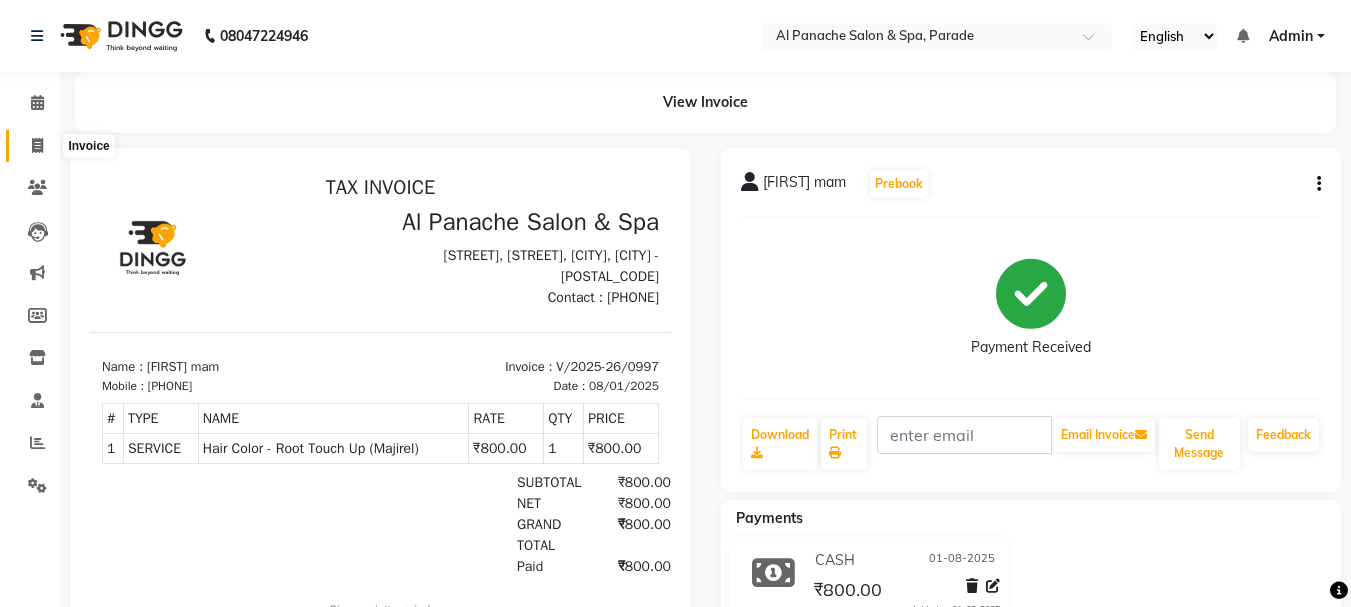 click 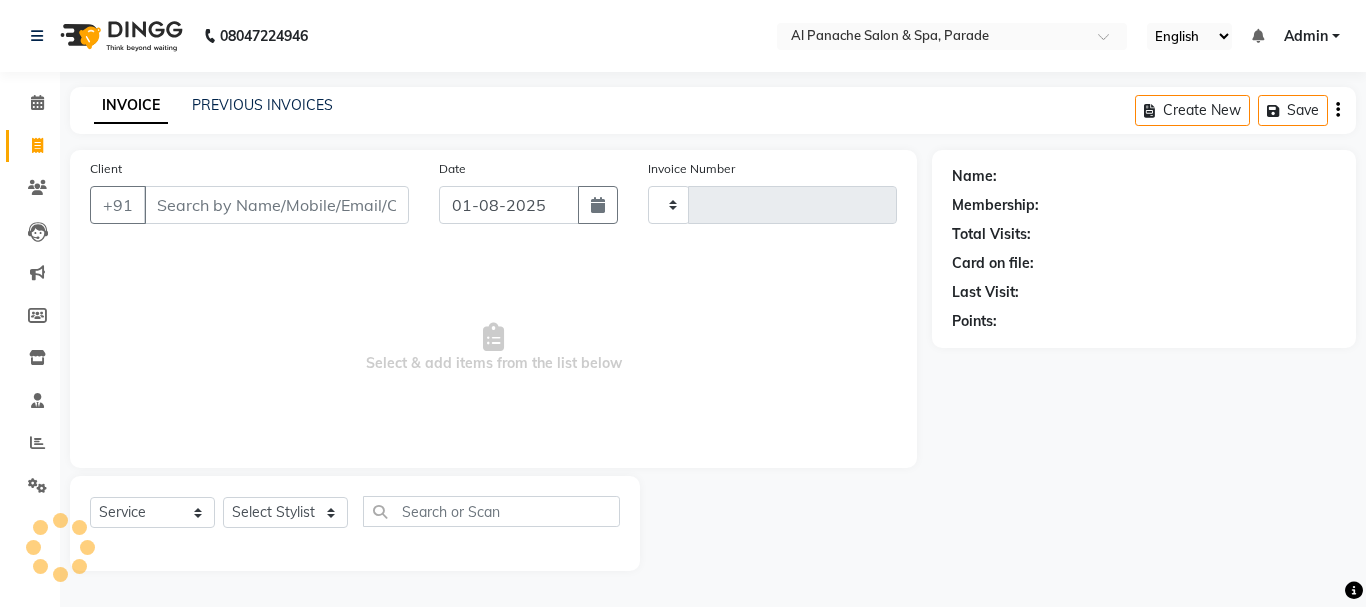 type on "0998" 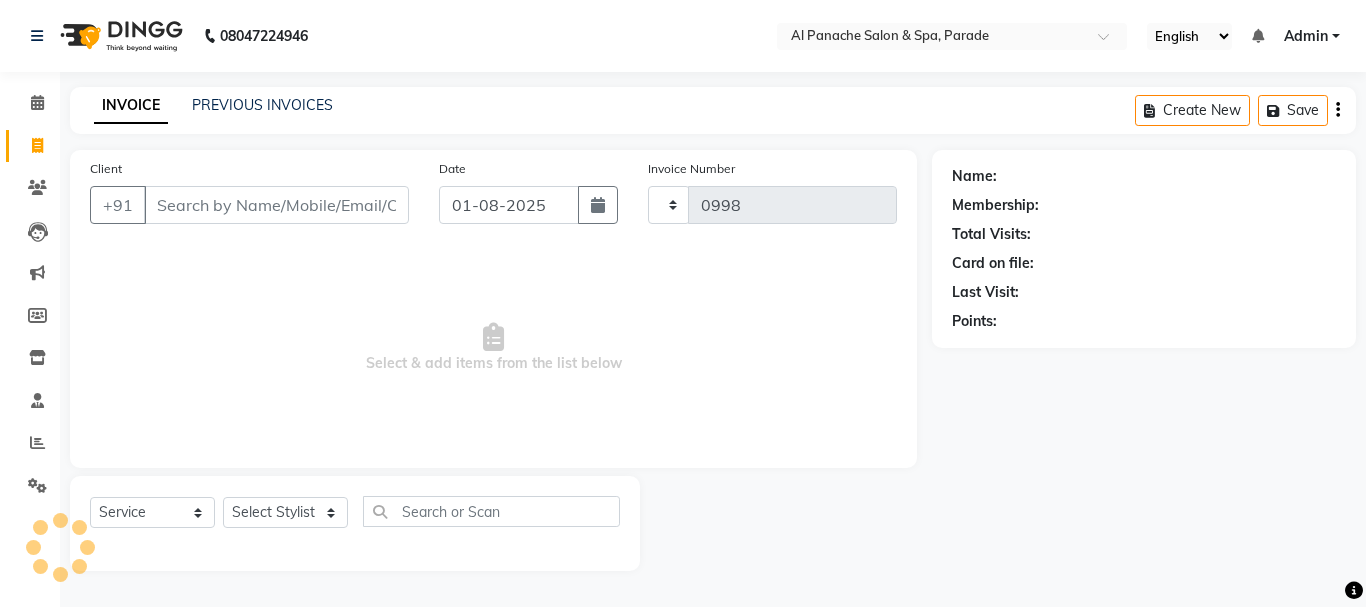 select on "463" 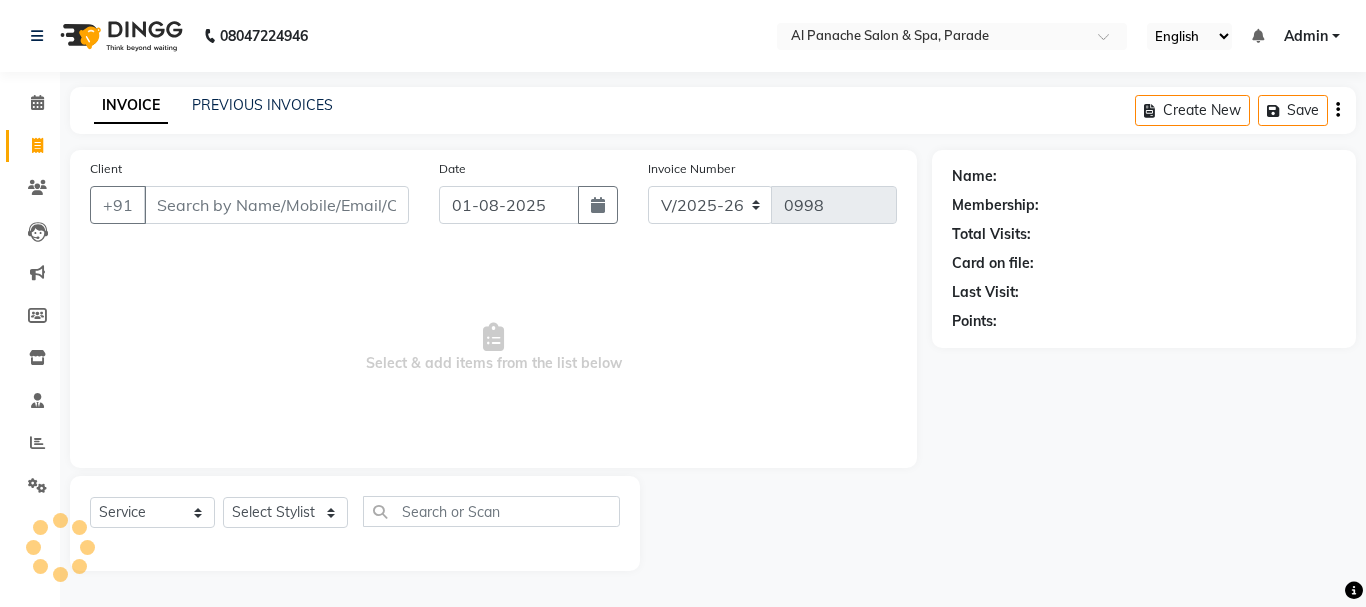 click on "Client" at bounding box center (276, 205) 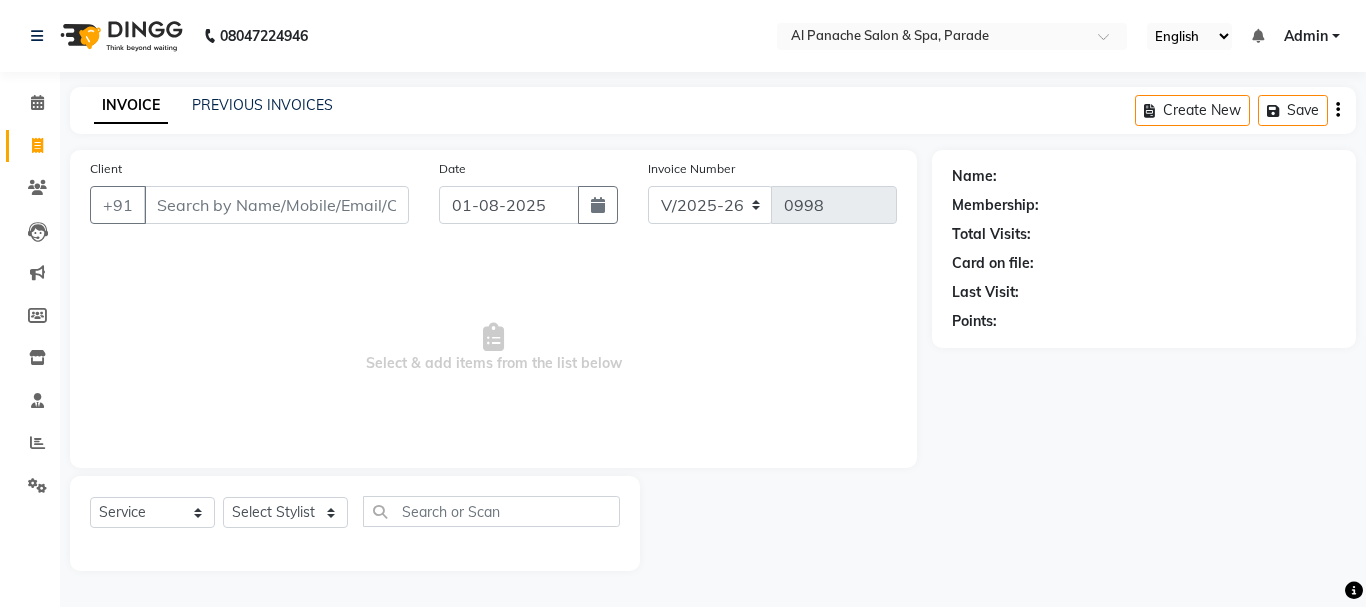 click on "Client" at bounding box center [276, 205] 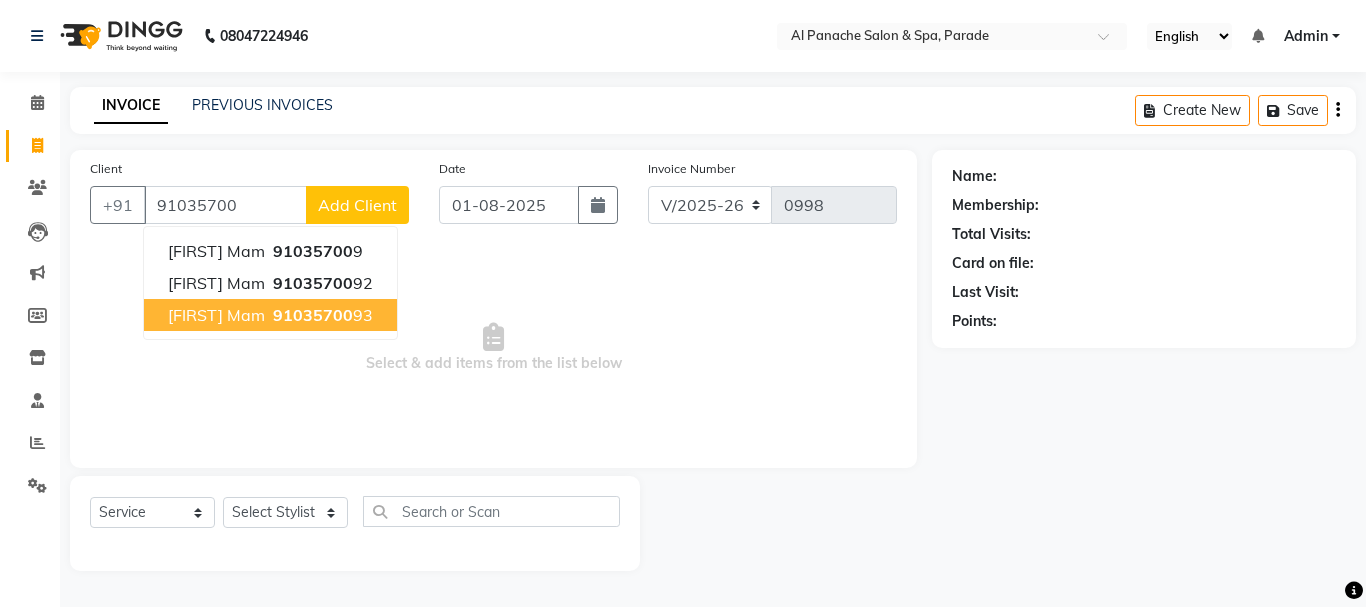 click on "91035700" at bounding box center [313, 315] 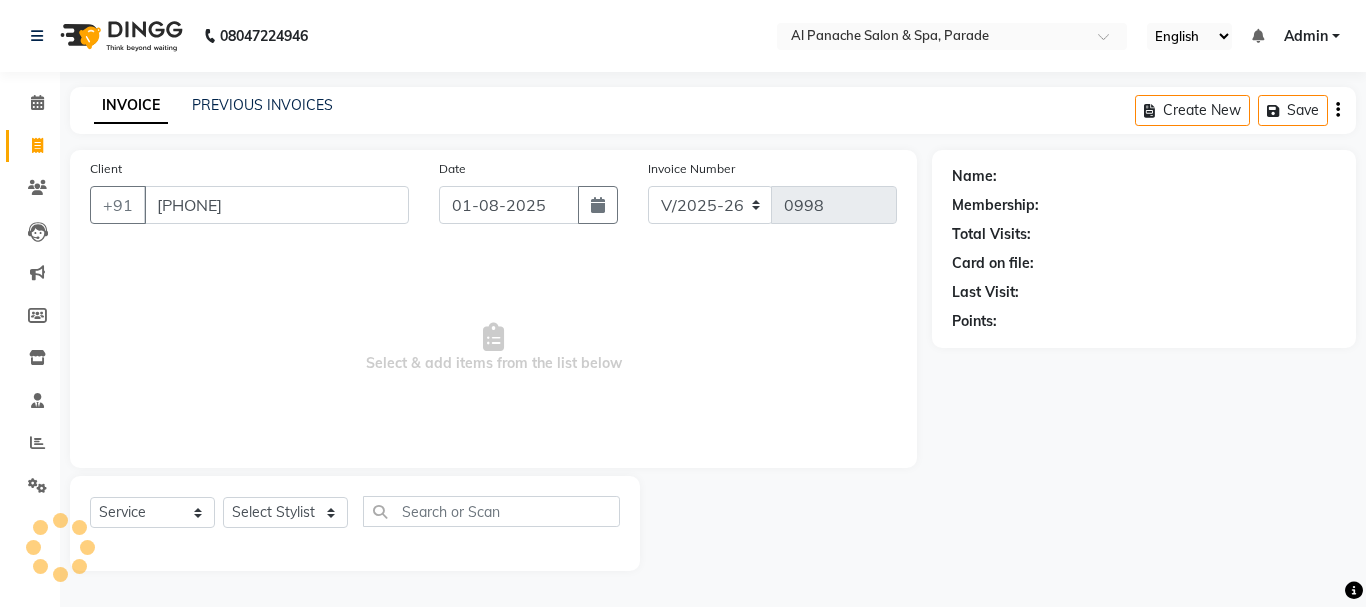 type on "[PHONE]" 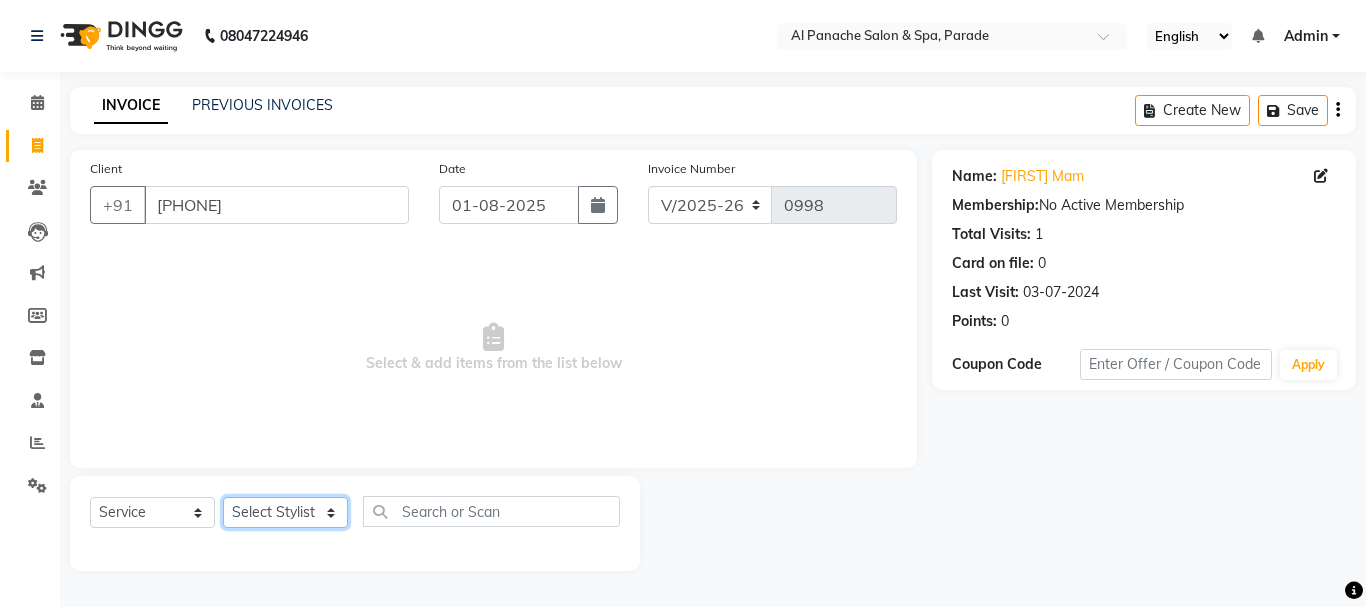 click on "Select Stylist [FIRST] [FIRST] [FIRST] [FIRST]  MANAGER [FIRST] [LAST]  [FIRST] [LAST] [FIRST] [LAST] [FIRST] [LAST]" 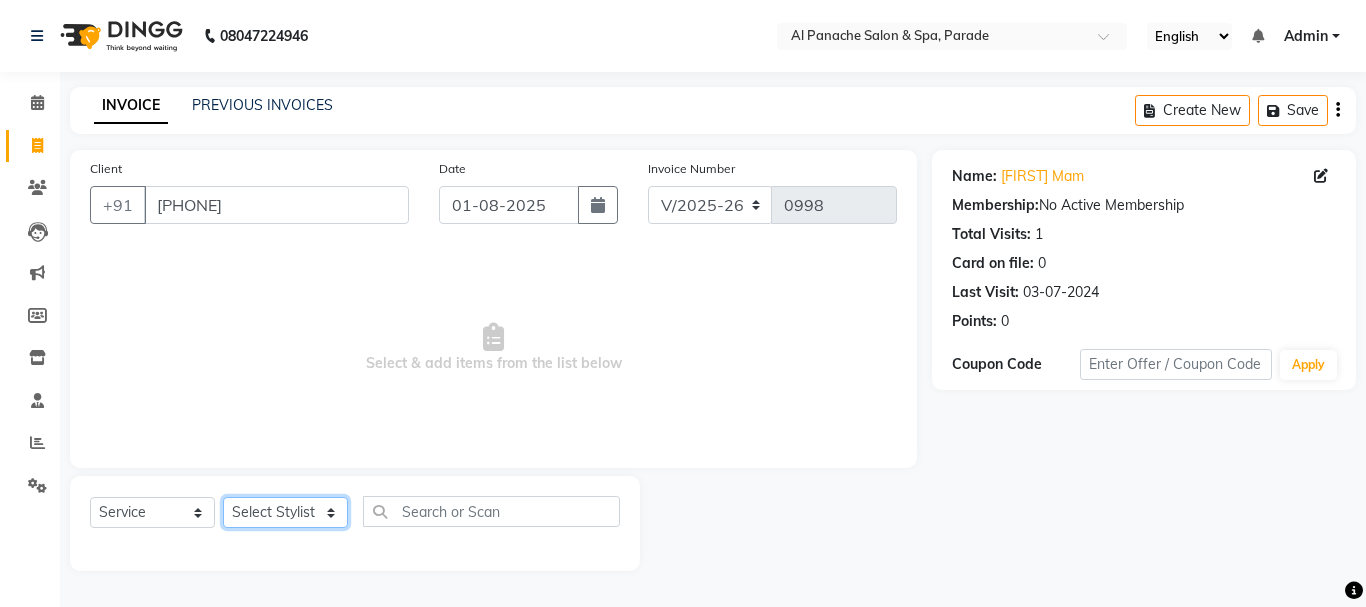select on "48206" 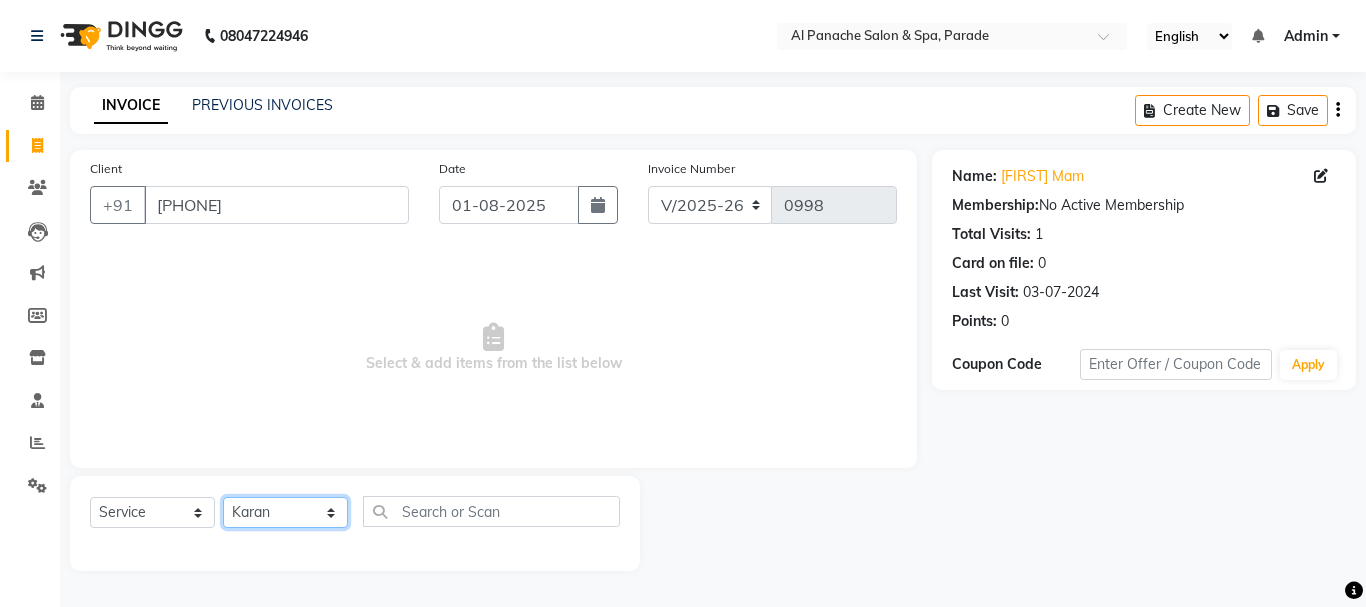 click on "Select Stylist [FIRST] [FIRST] [FIRST] [FIRST]  MANAGER [FIRST] [LAST]  [FIRST] [LAST] [FIRST] [LAST] [FIRST] [LAST]" 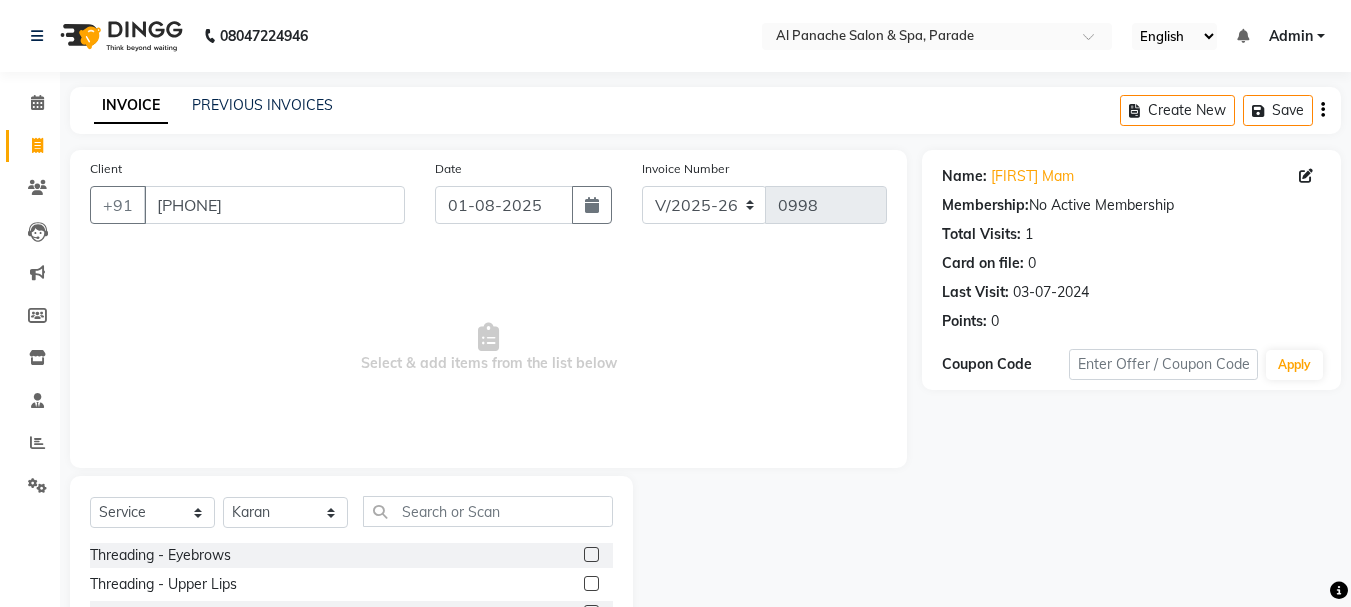 click on "Select  Service  Product  Membership  Package Voucher Prepaid Gift Card  Select Stylist [FIRST] [LAST] [FIRST] [LAST] [FIRST] [LAST]  MANAGER [FIRST] [LAST]  [FIRST] [LAST] [FIRST] [LAST] [FIRST] [LAST]" 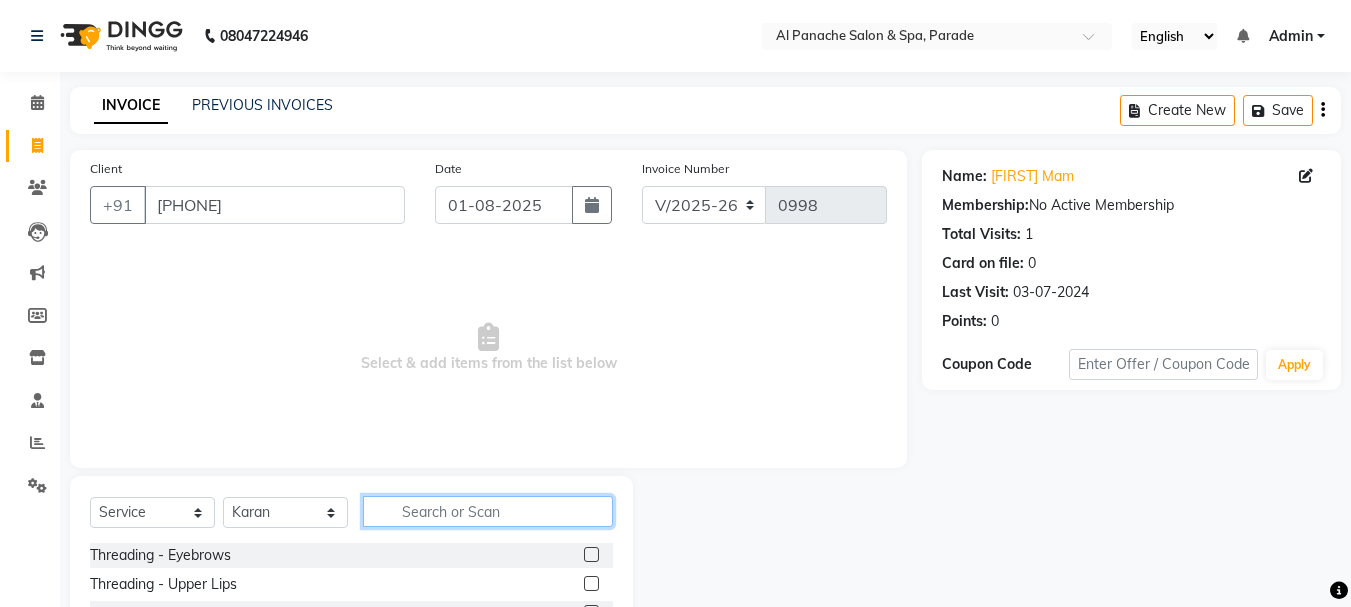 click 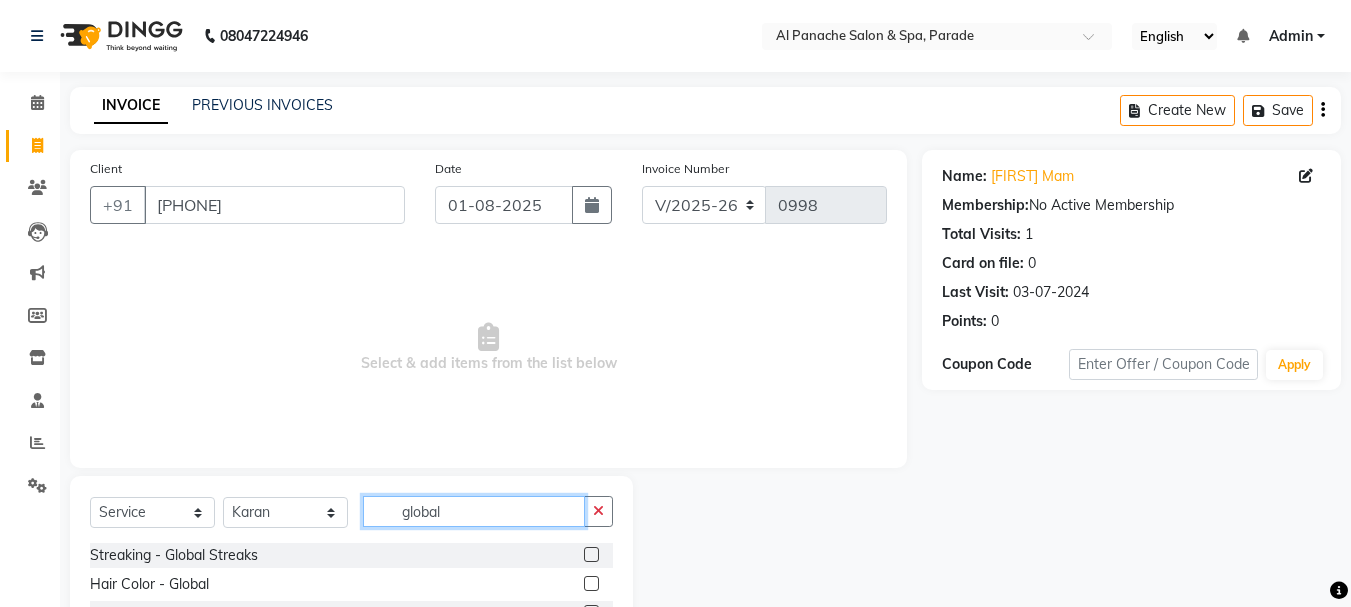 type on "global" 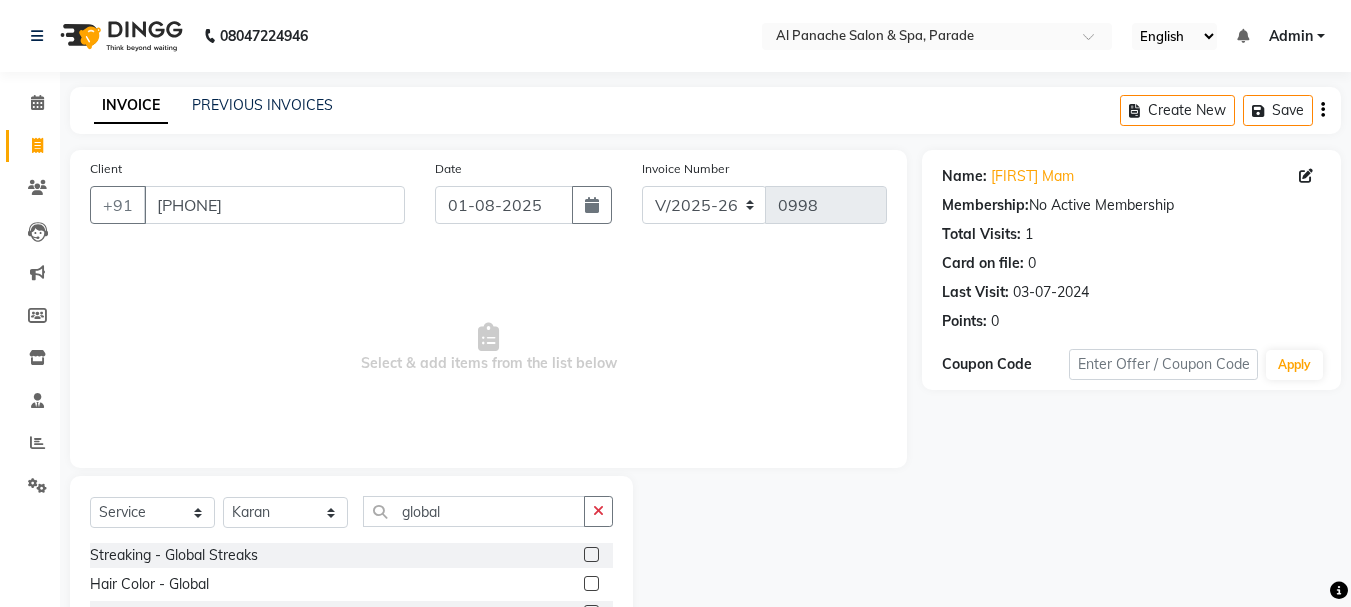 click 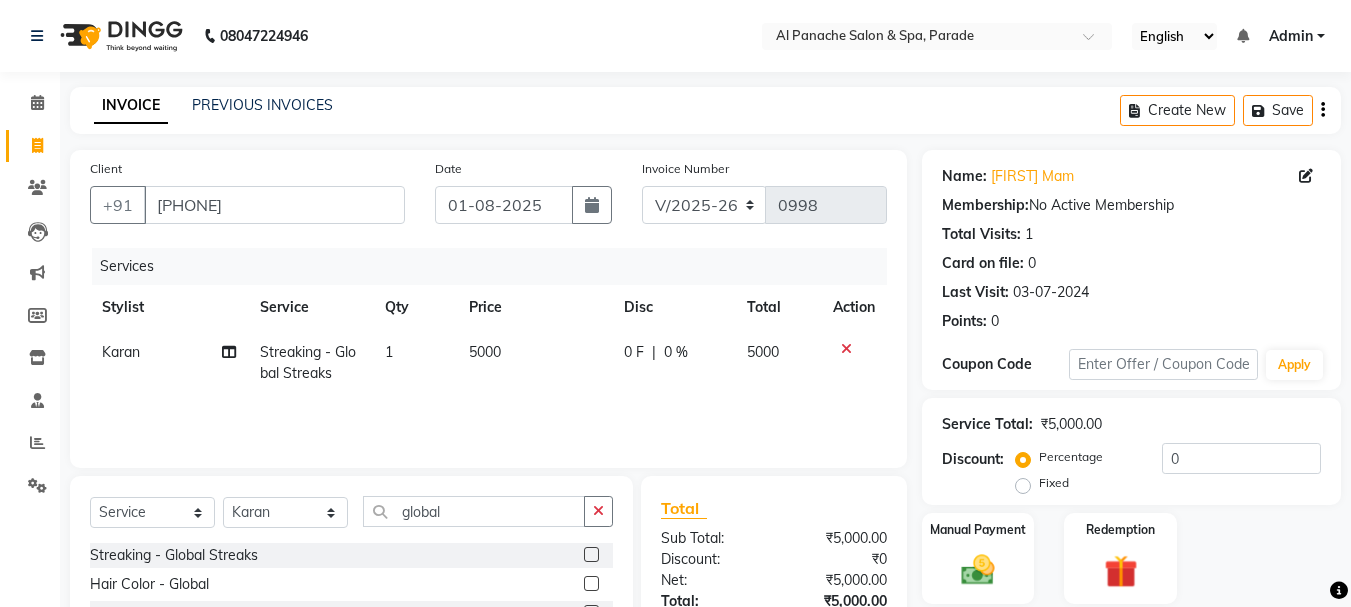 checkbox on "false" 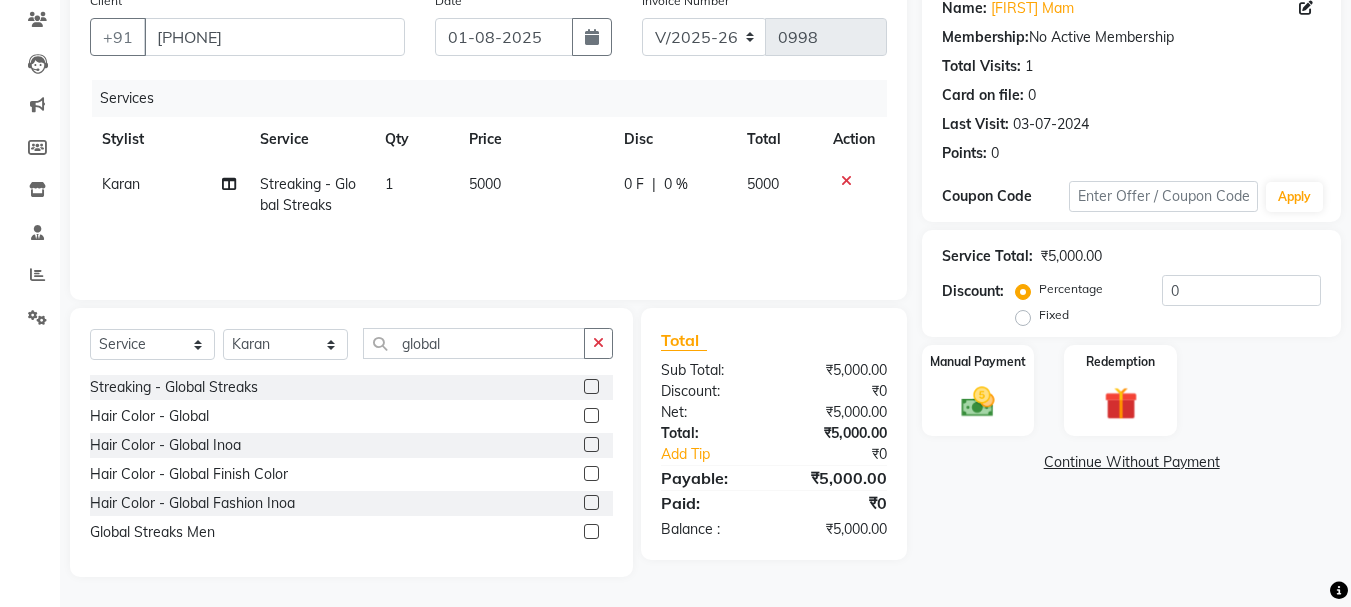 click on "Fixed" 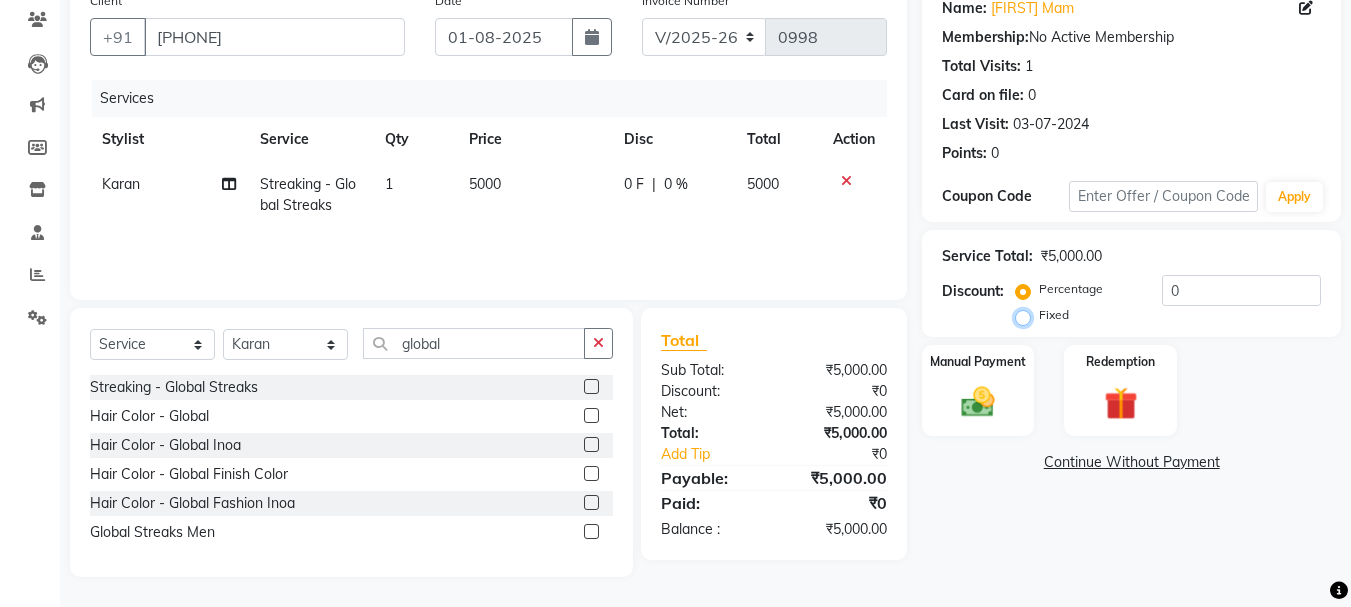 click on "Fixed" at bounding box center [1027, 315] 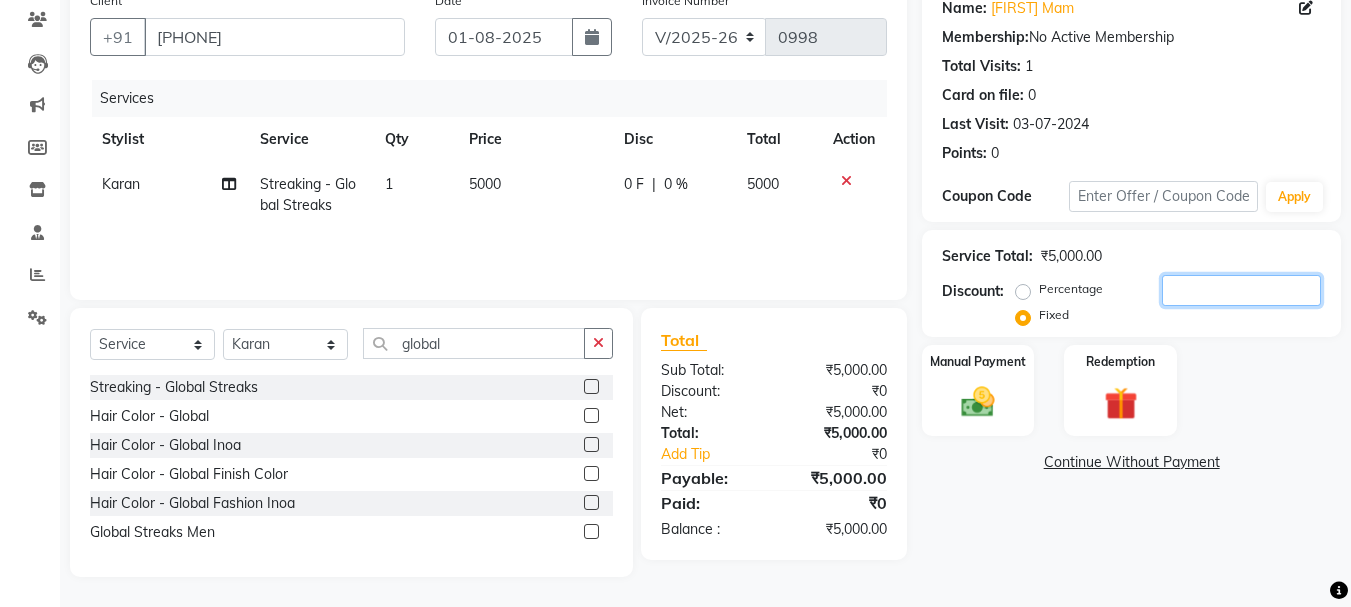 click 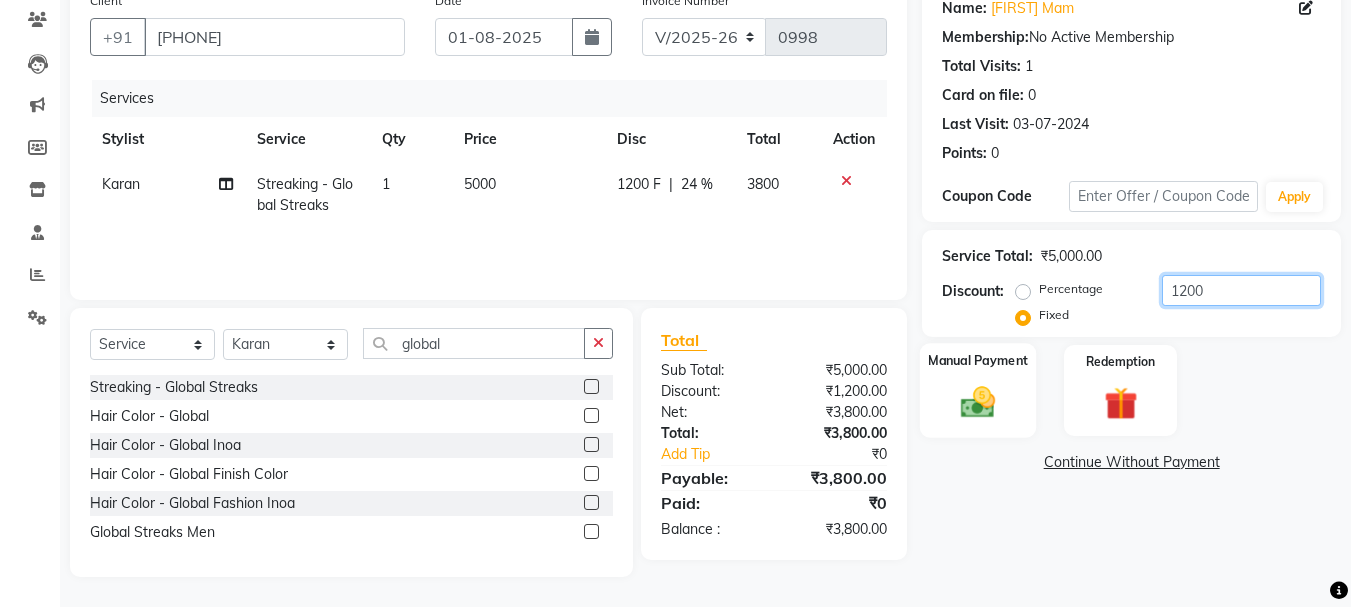 type on "1200" 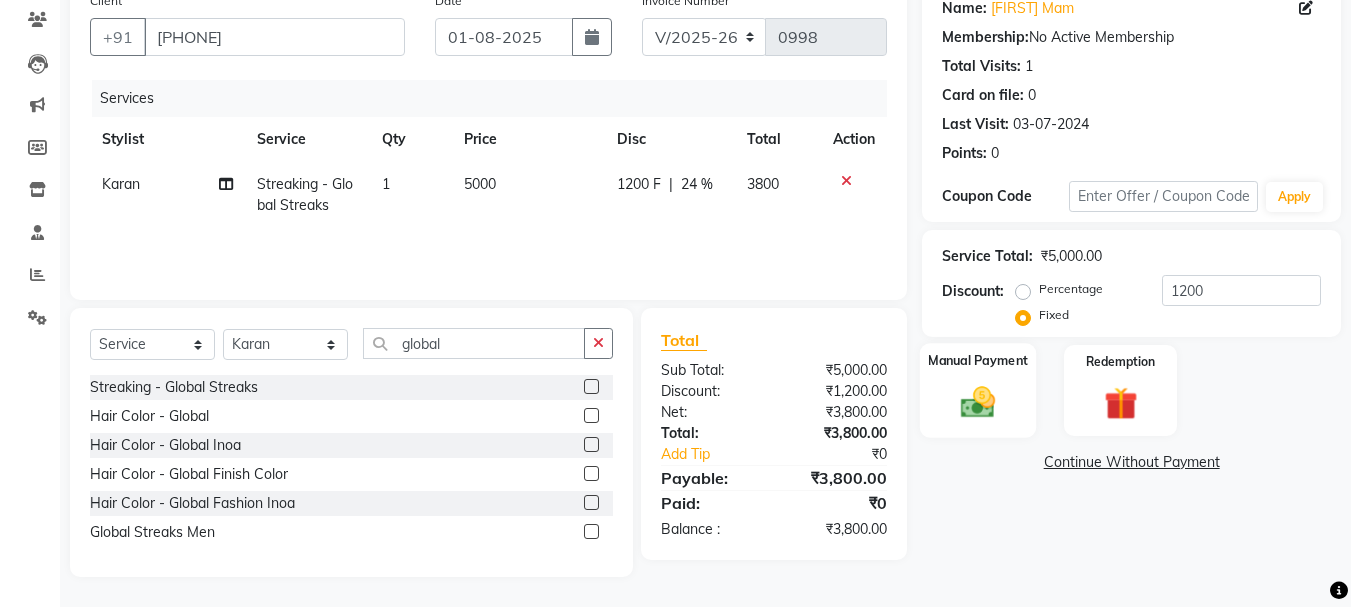 click 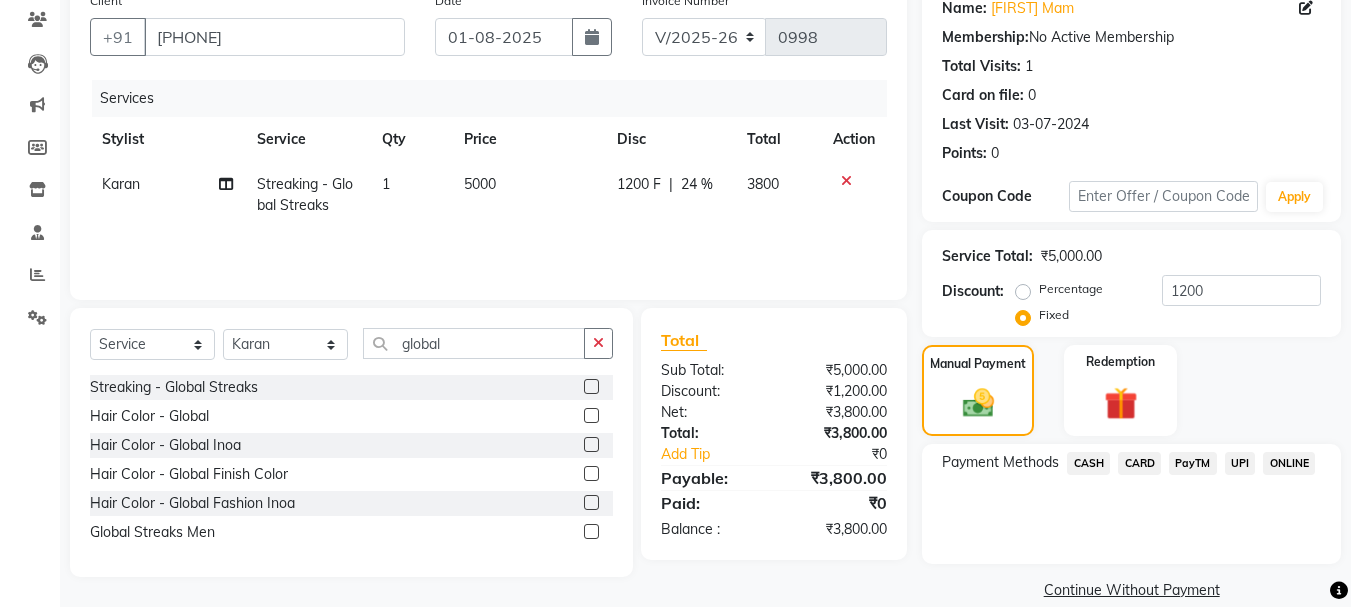 click on "PayTM" 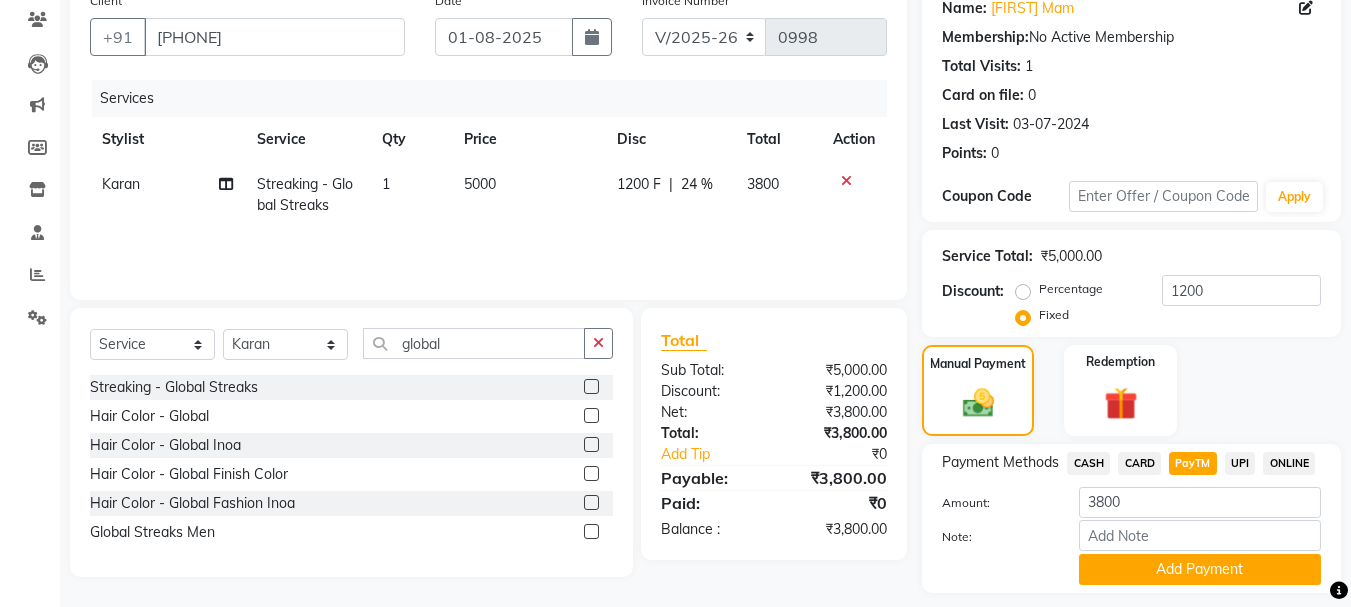scroll, scrollTop: 225, scrollLeft: 0, axis: vertical 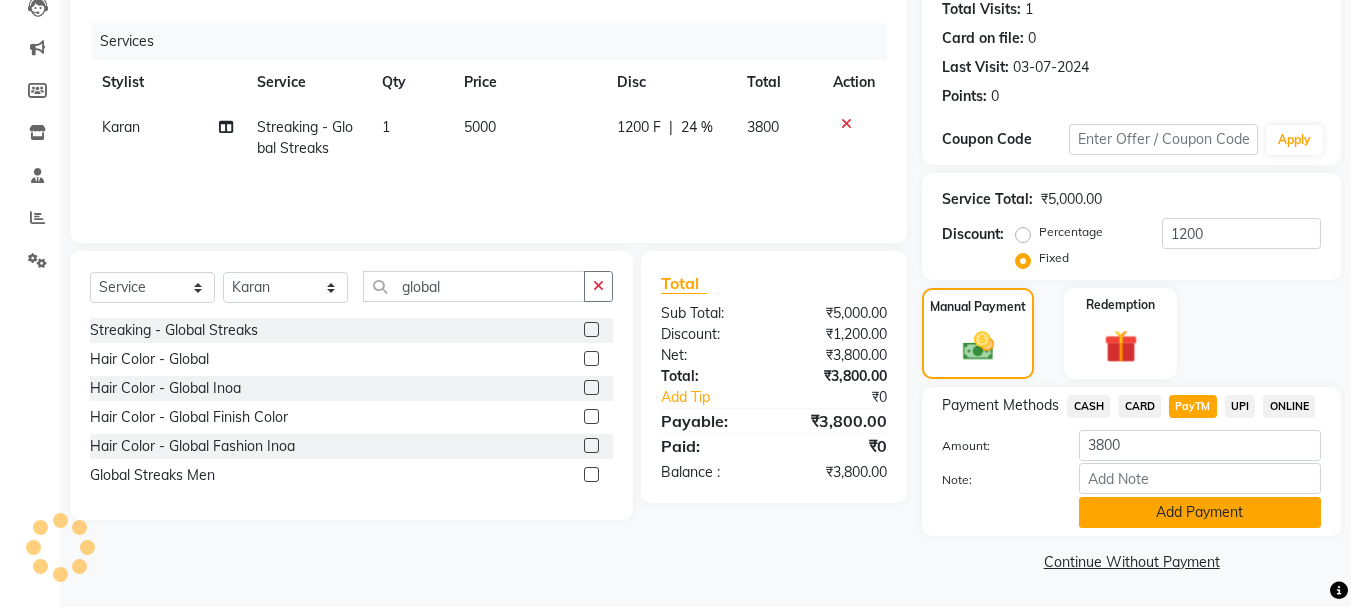click on "Add Payment" 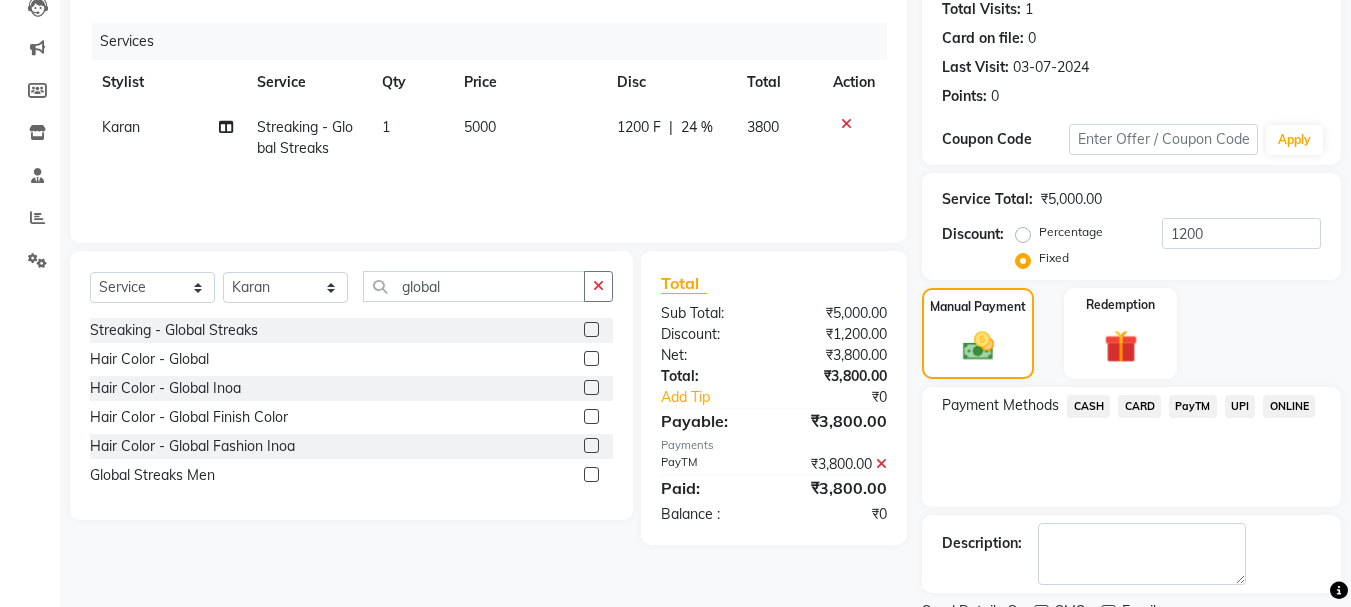 scroll, scrollTop: 309, scrollLeft: 0, axis: vertical 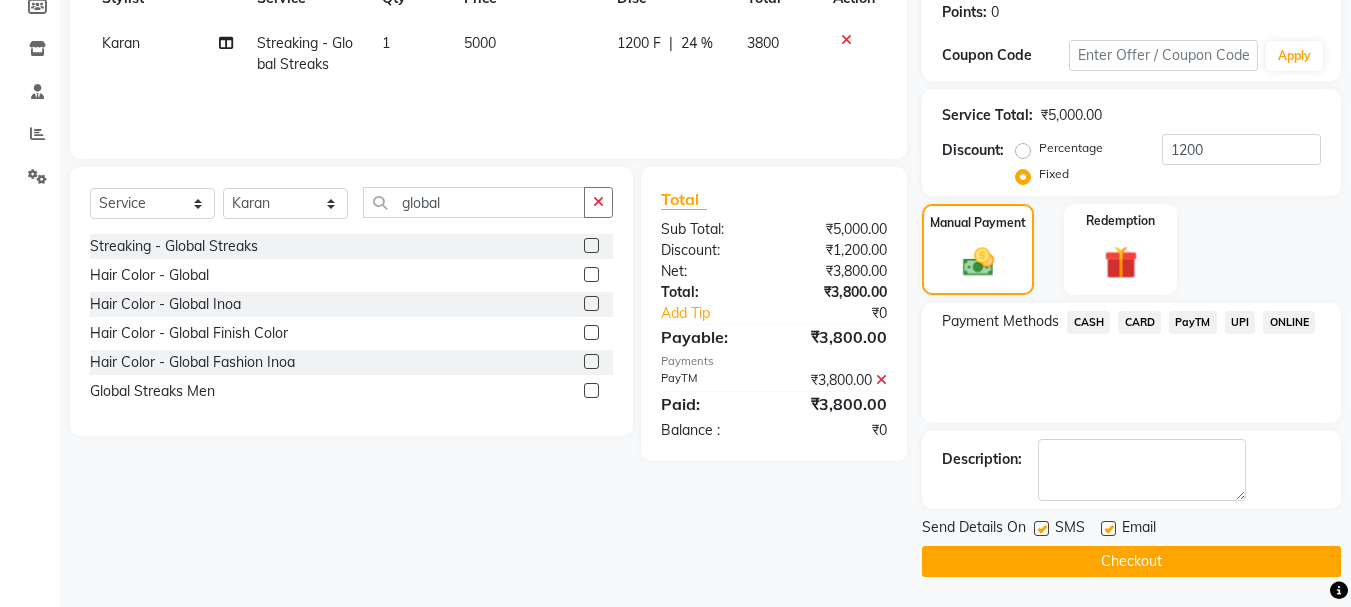 click on "Checkout" 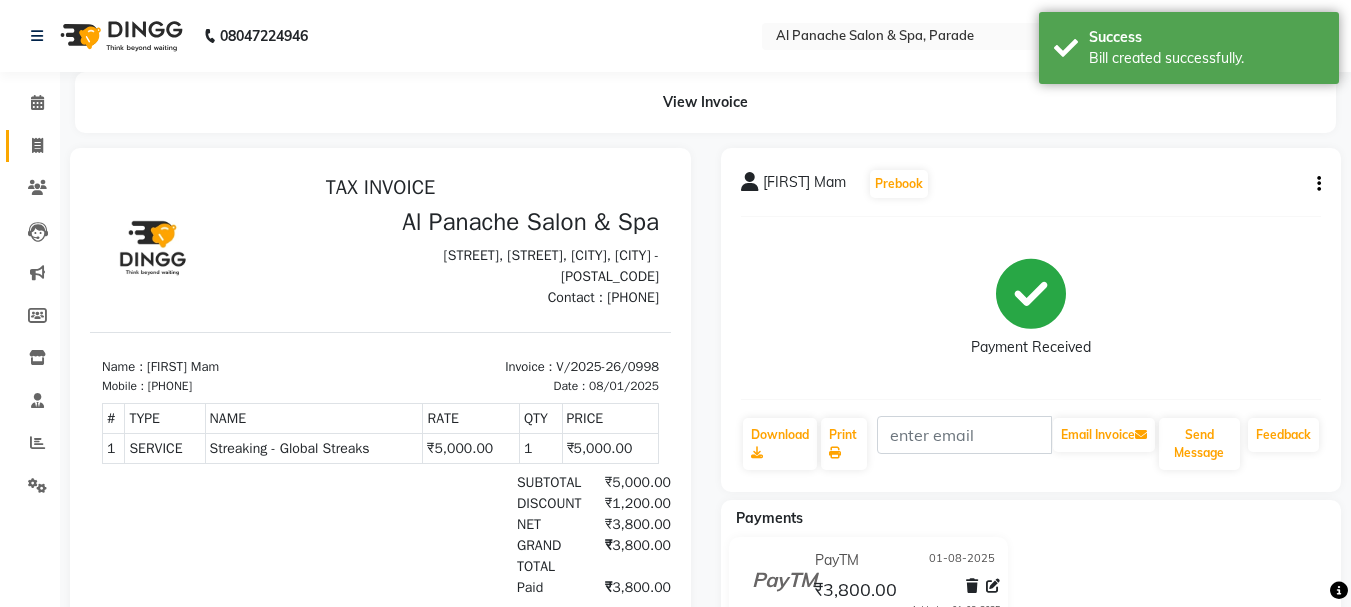 scroll, scrollTop: 0, scrollLeft: 0, axis: both 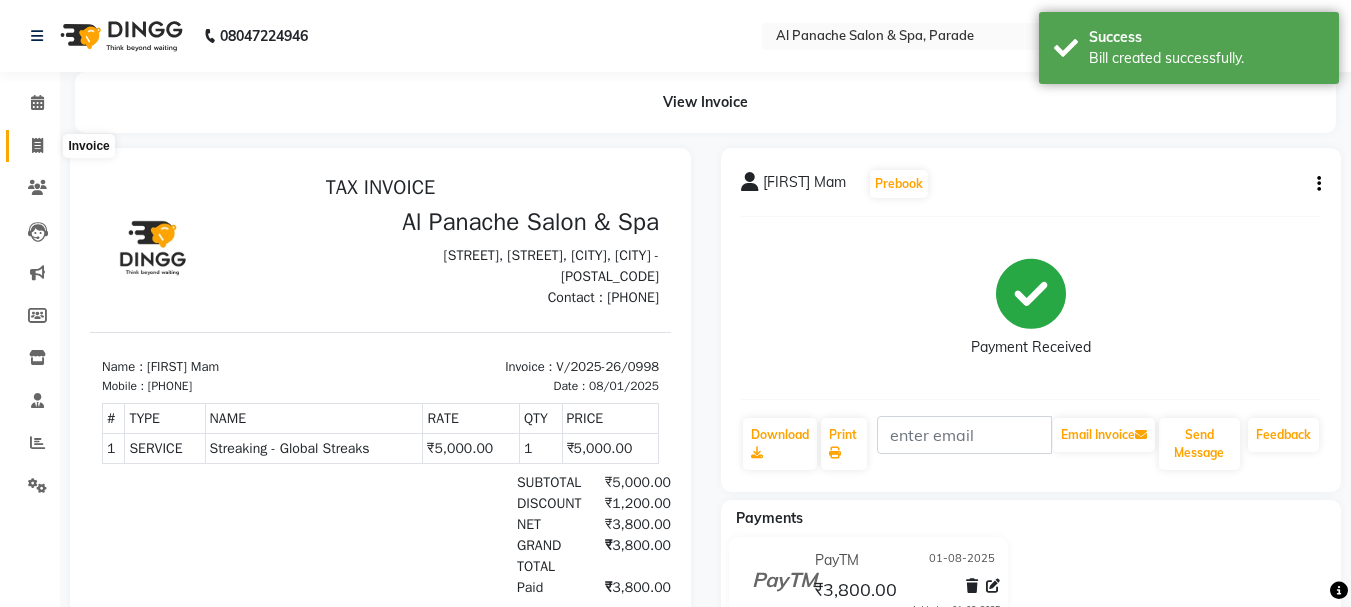 click 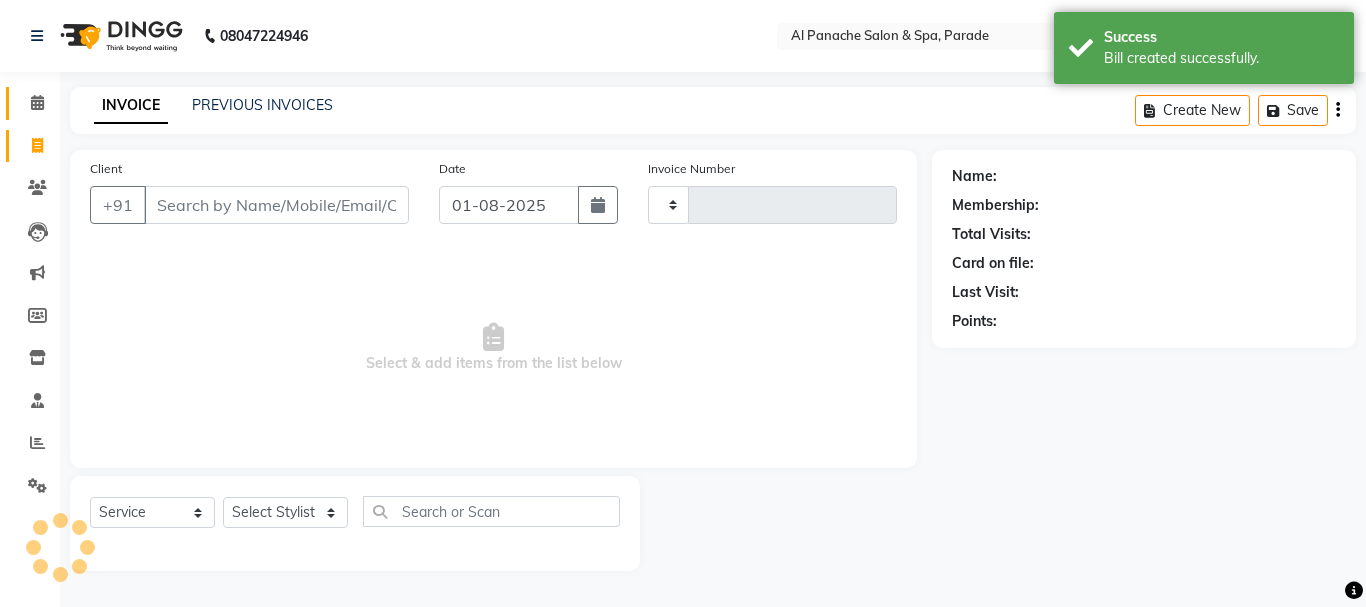 type on "0999" 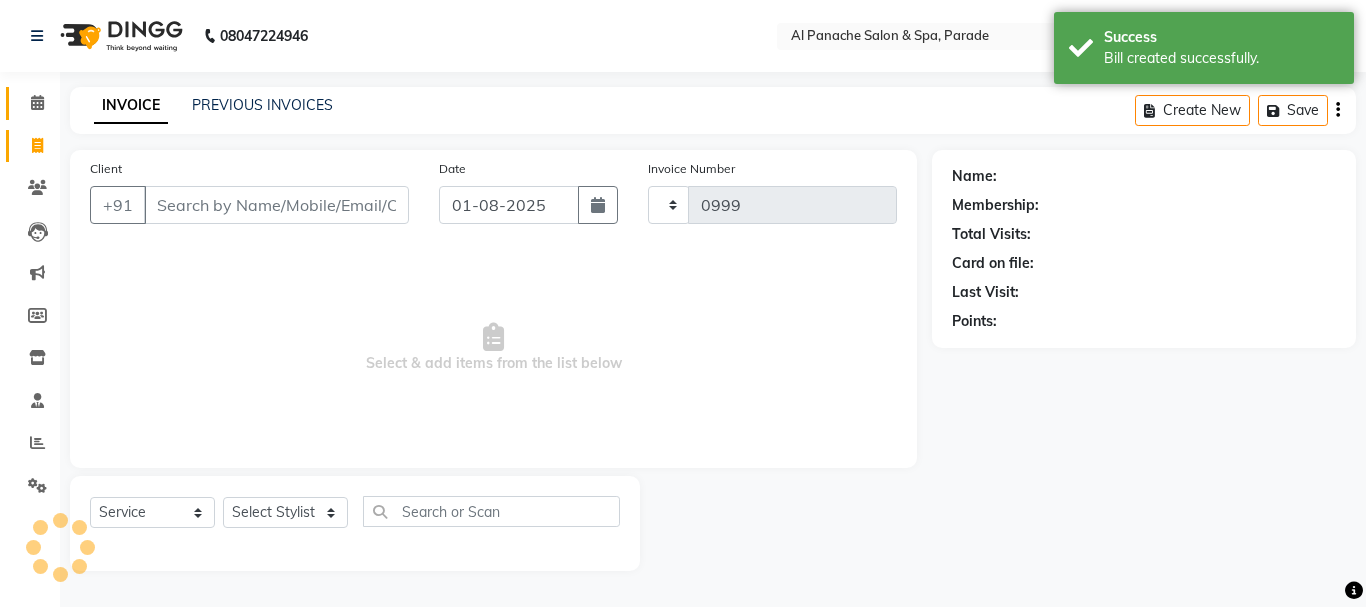 select on "463" 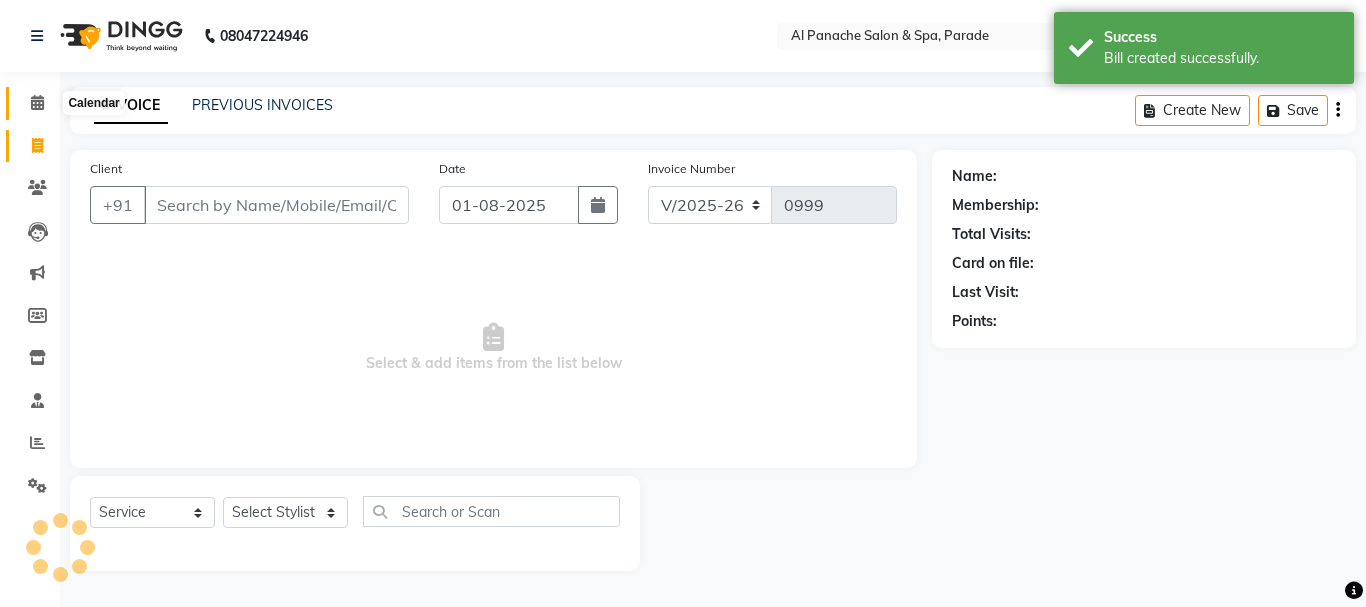 click 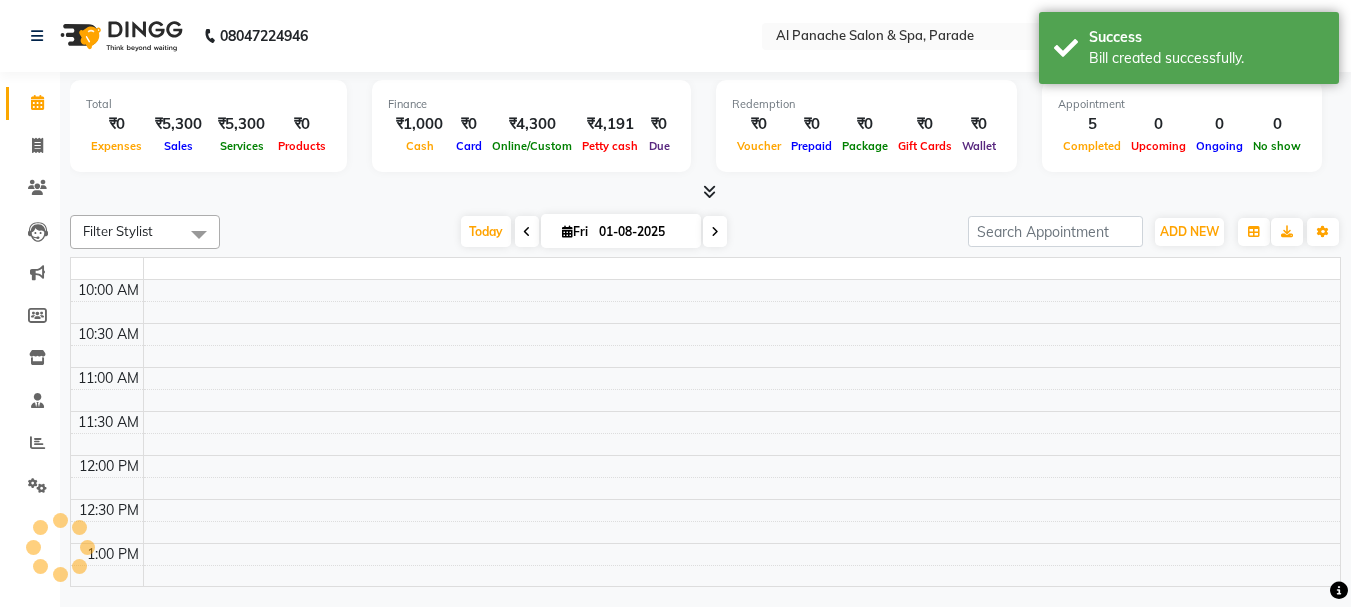 scroll, scrollTop: 0, scrollLeft: 0, axis: both 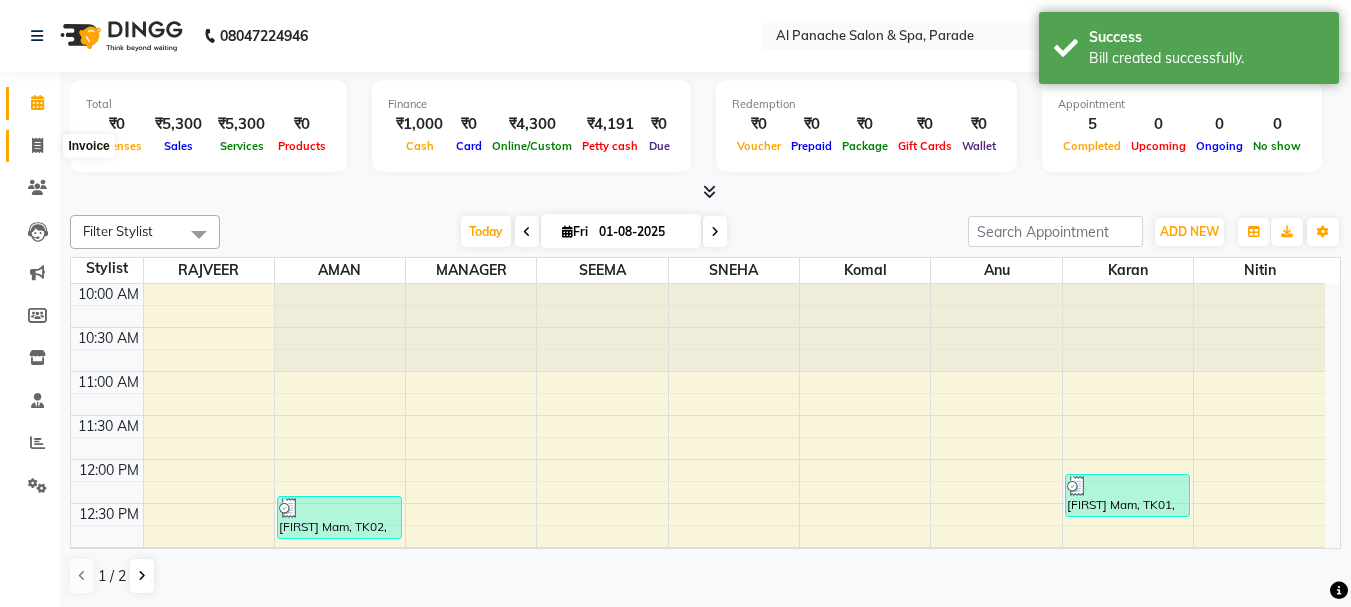 click 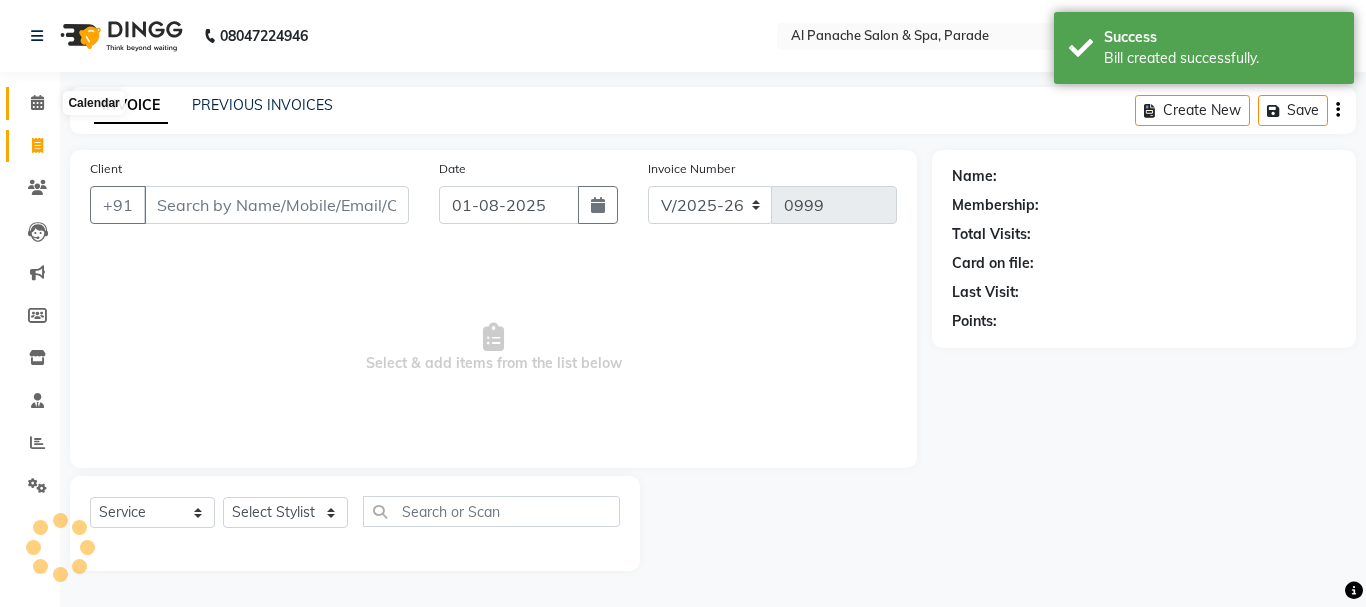 click 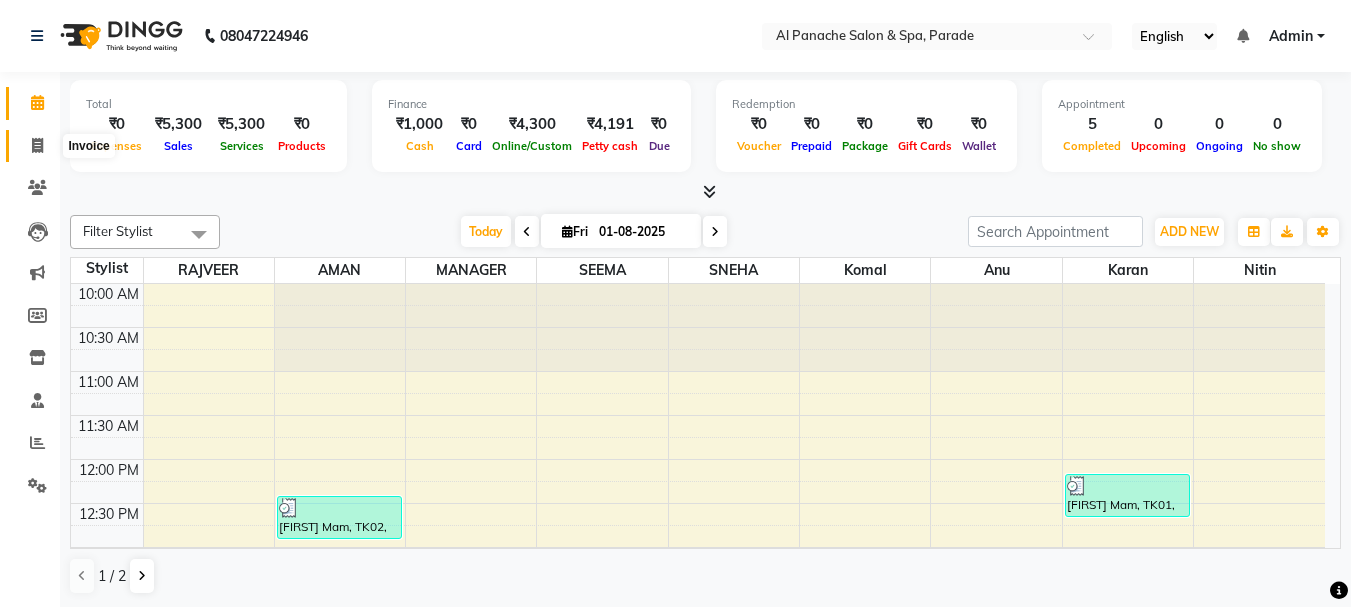 click 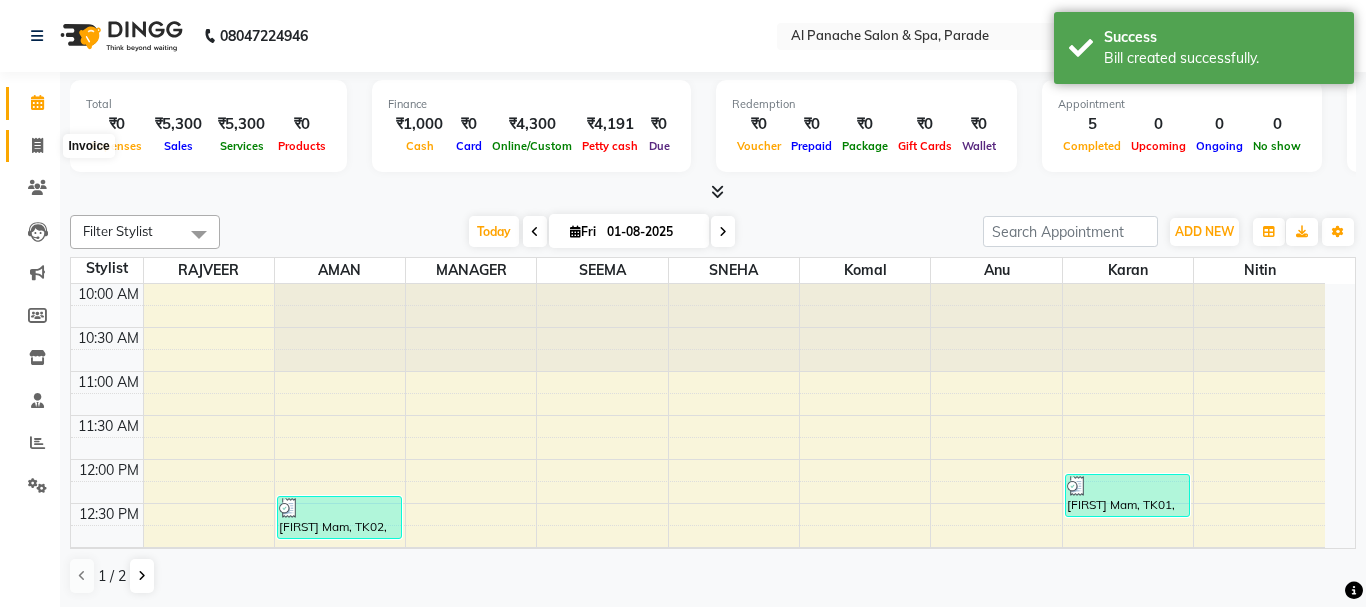 select on "463" 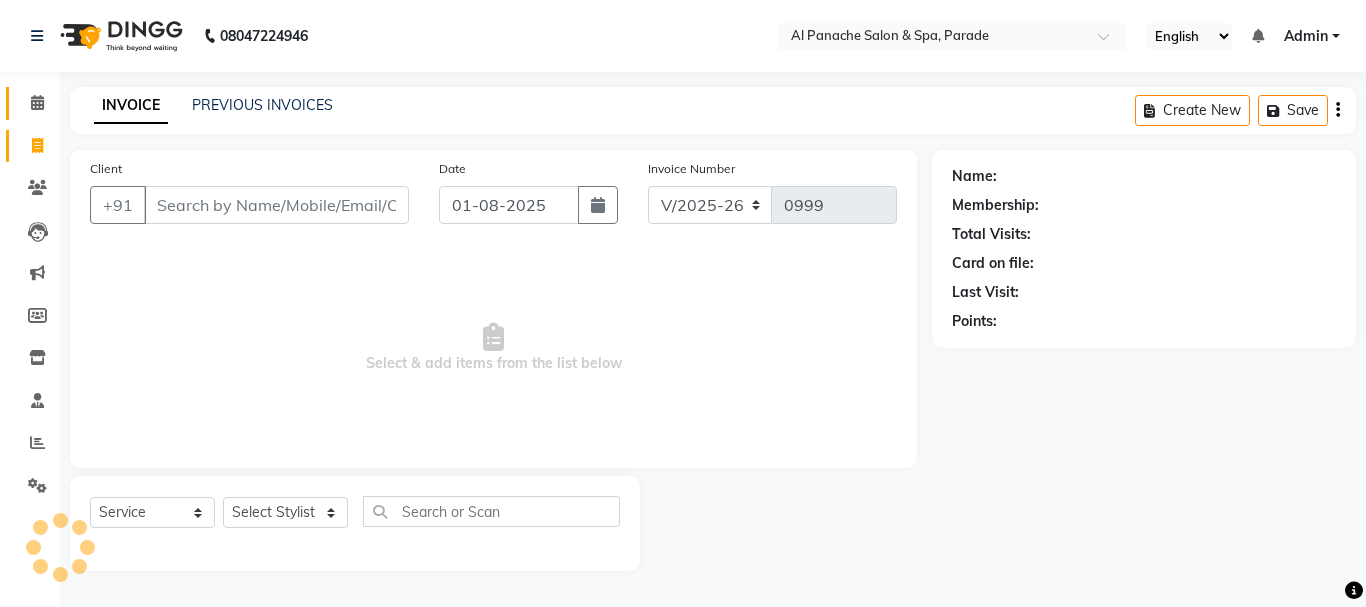 click on "Calendar" 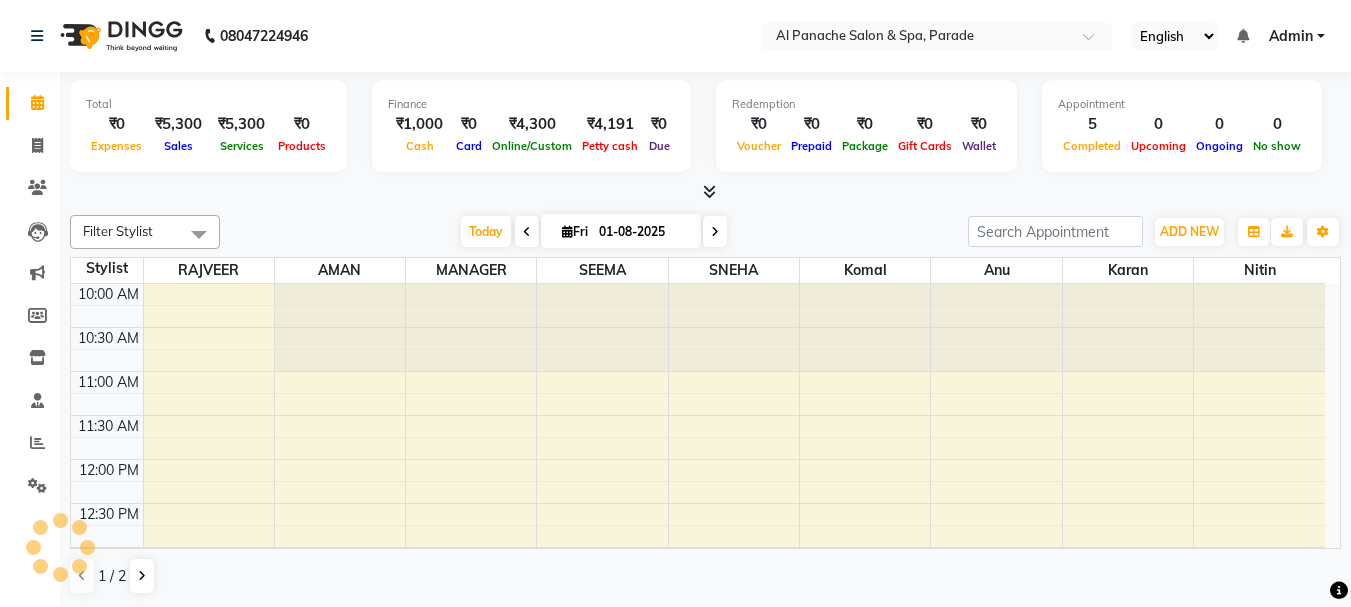 scroll, scrollTop: 0, scrollLeft: 0, axis: both 